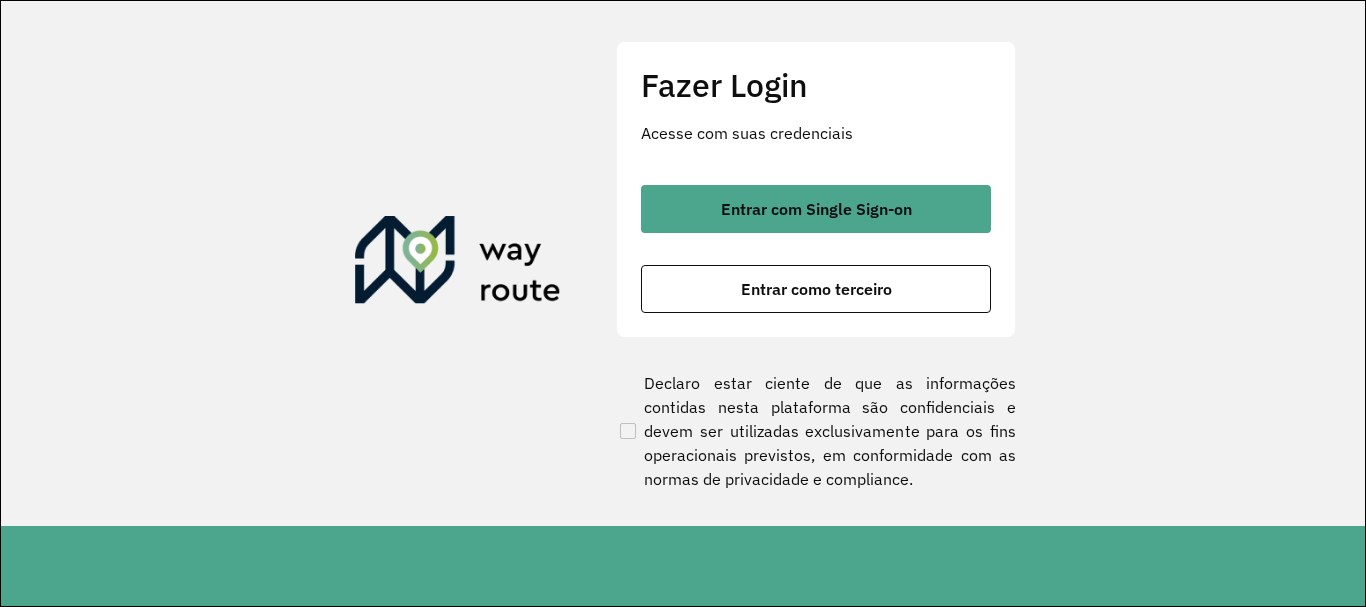scroll, scrollTop: 0, scrollLeft: 0, axis: both 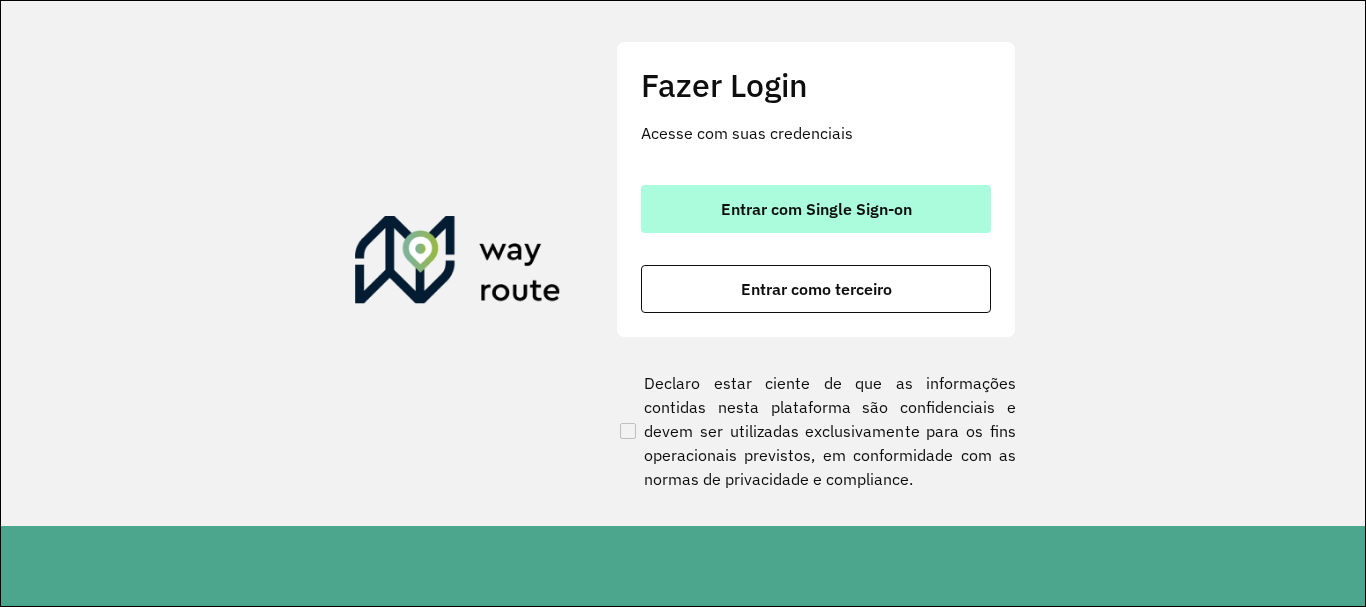 click on "Entrar com Single Sign-on" at bounding box center (816, 209) 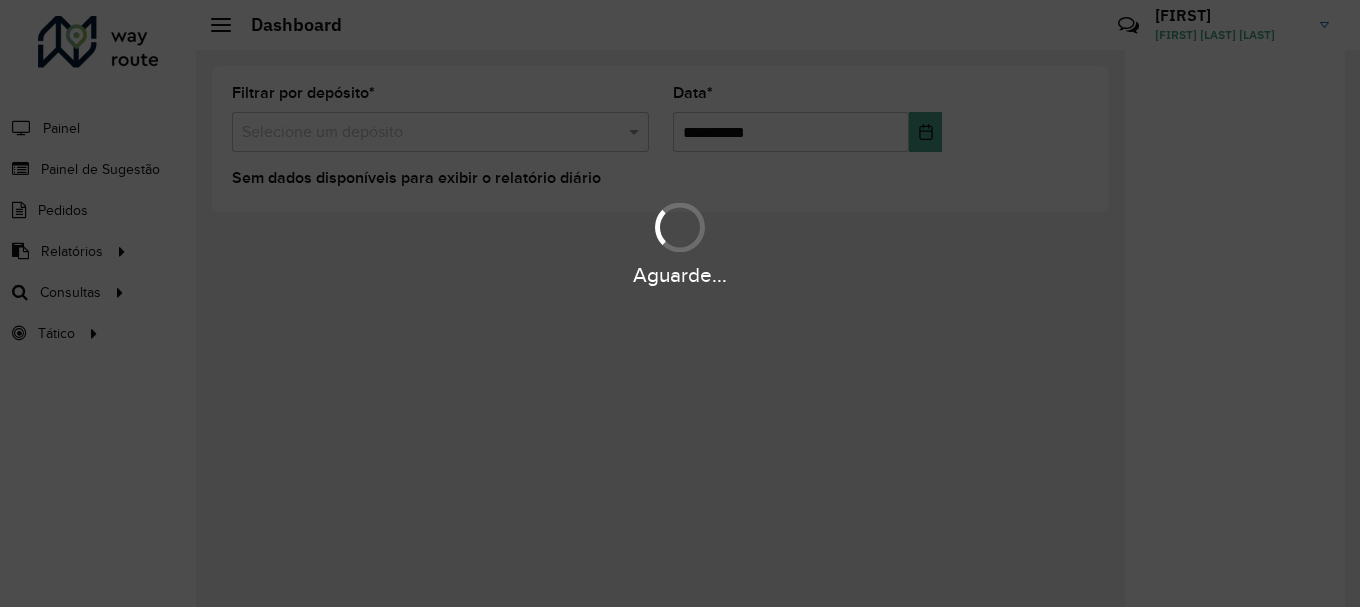 scroll, scrollTop: 0, scrollLeft: 0, axis: both 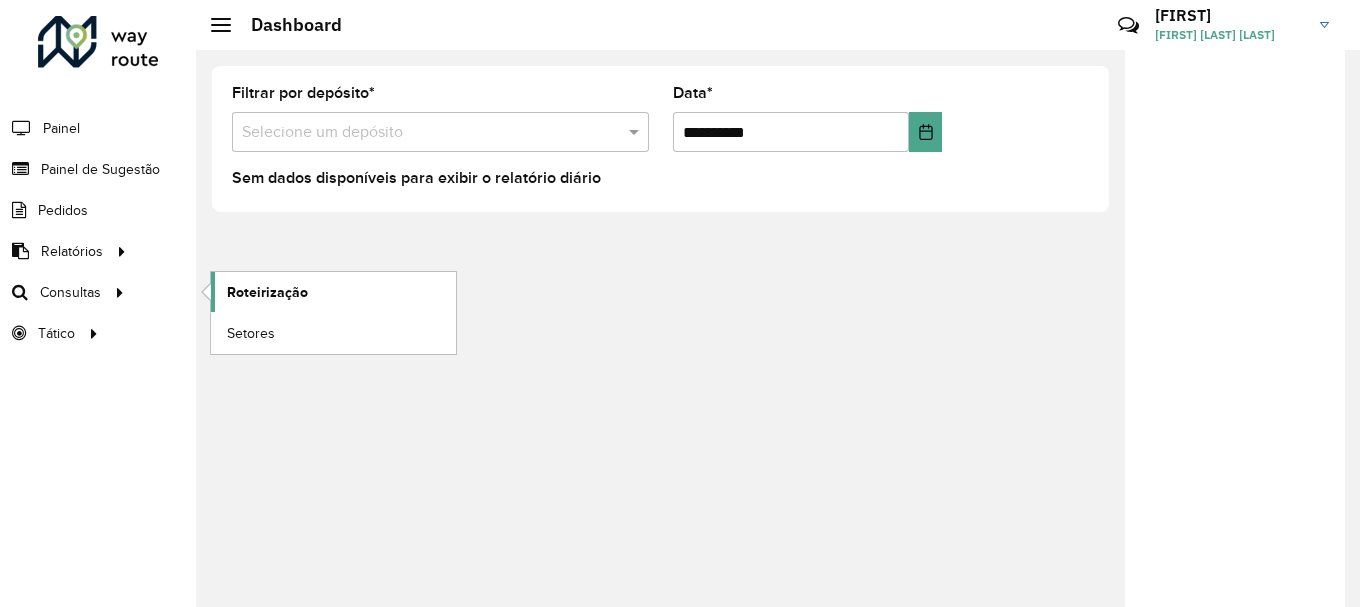 click on "Roteirização" 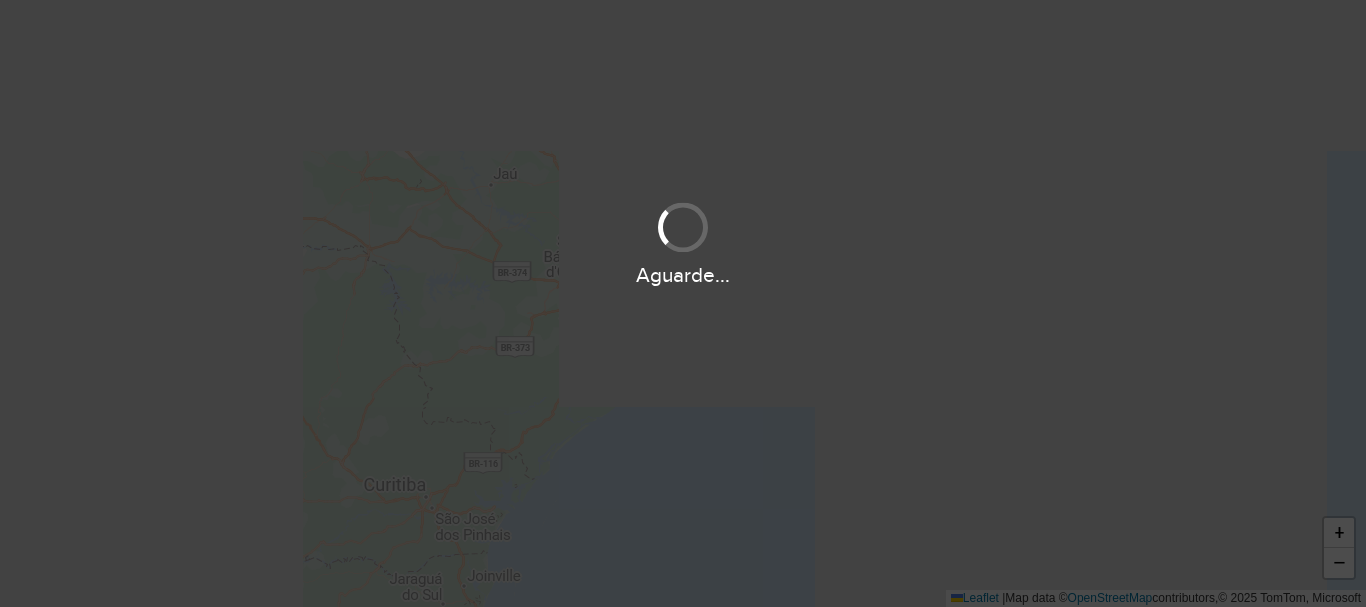 scroll, scrollTop: 0, scrollLeft: 0, axis: both 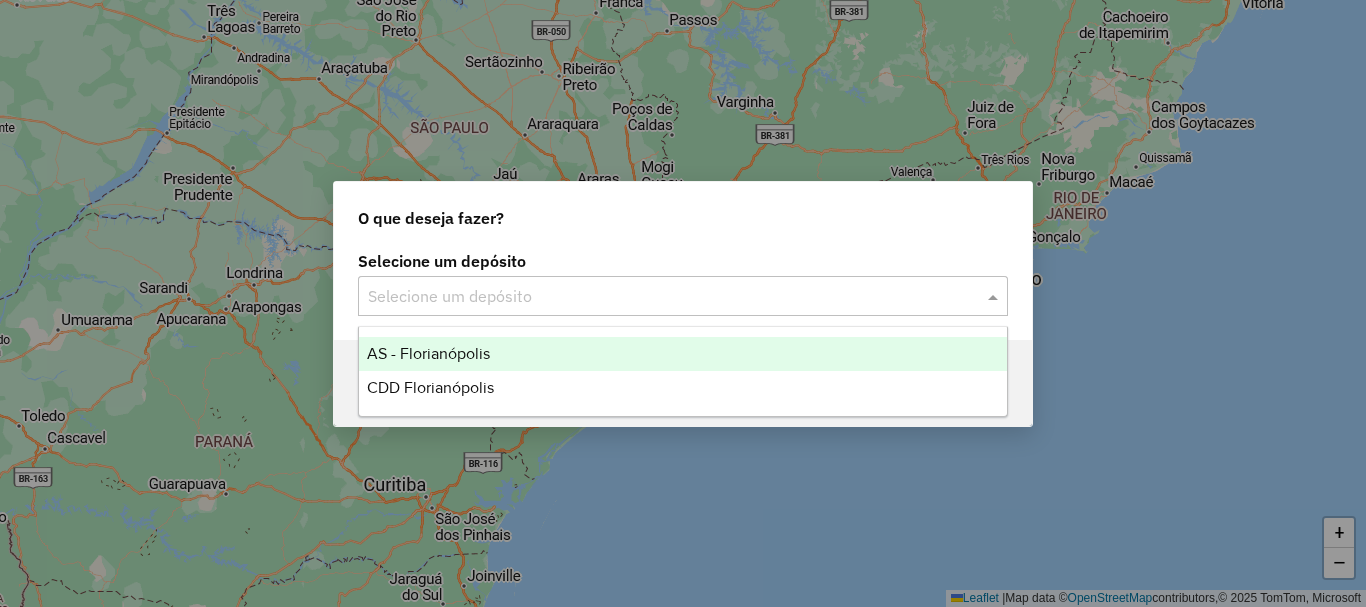 click 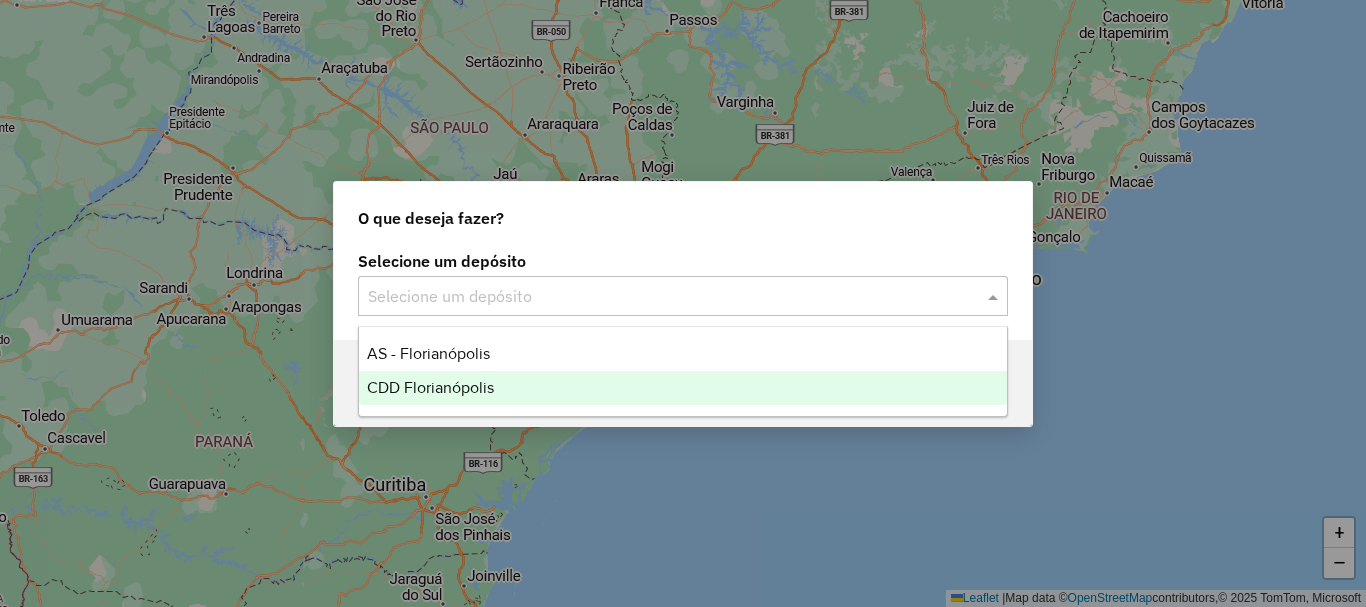 click on "CDD Florianópolis" at bounding box center [683, 388] 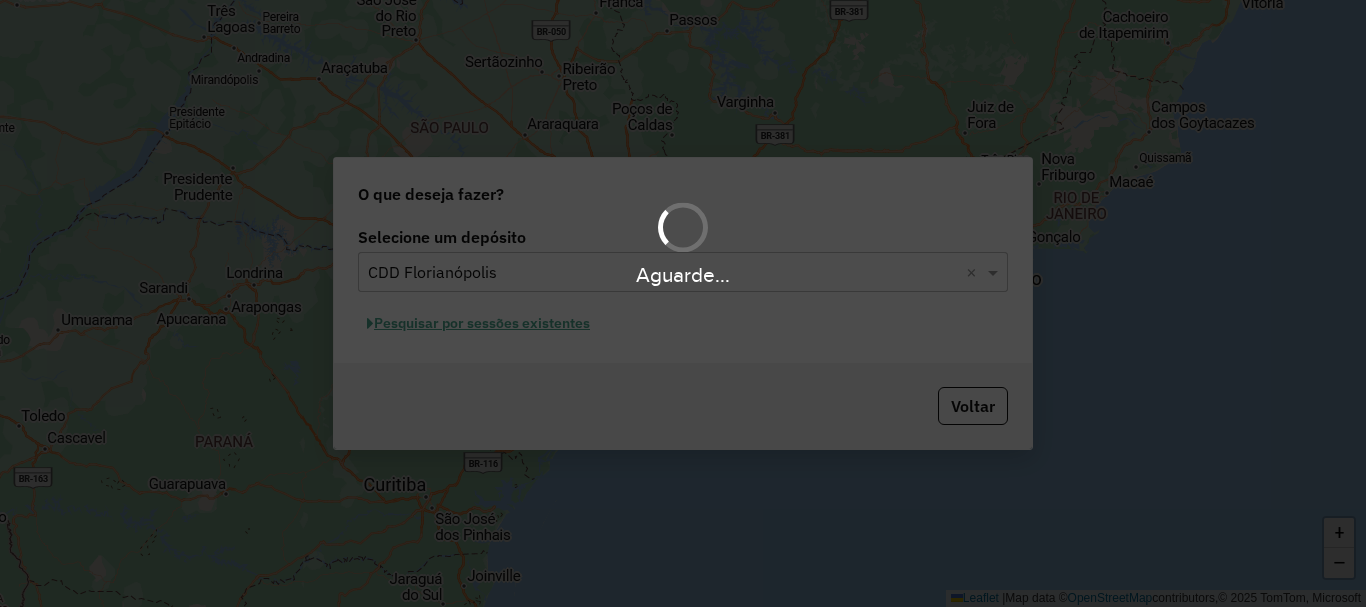 click on "Aguarde..." at bounding box center [683, 303] 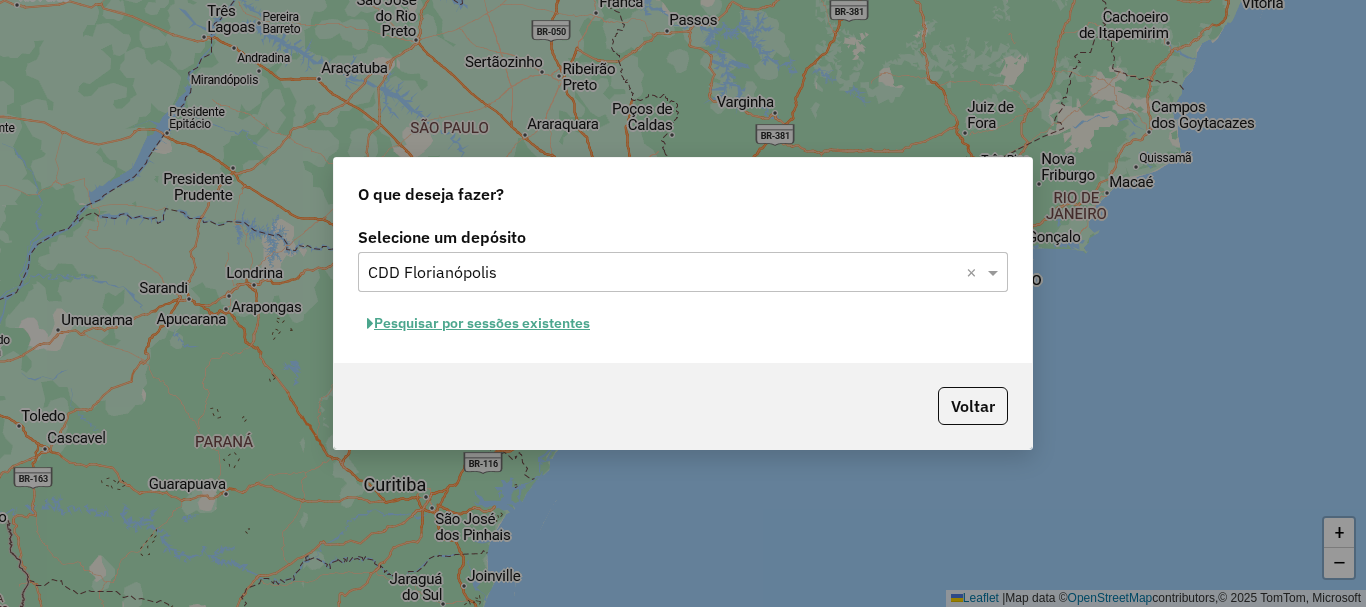 click on "Pesquisar por sessões existentes" 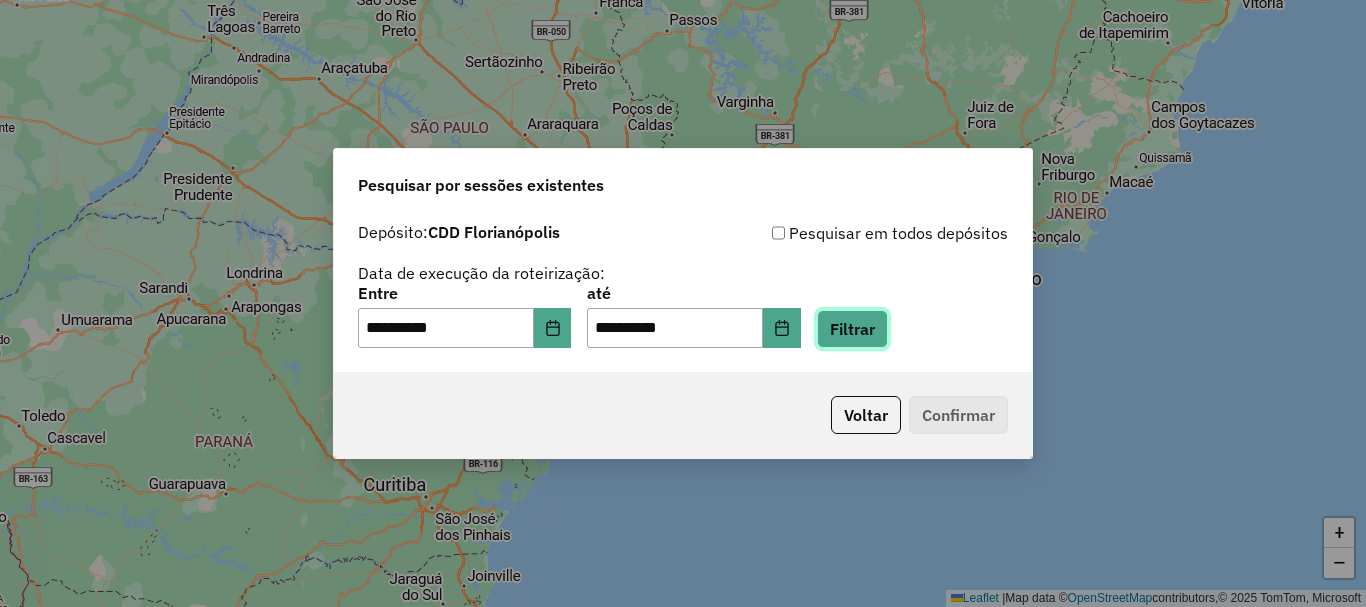 click on "Filtrar" 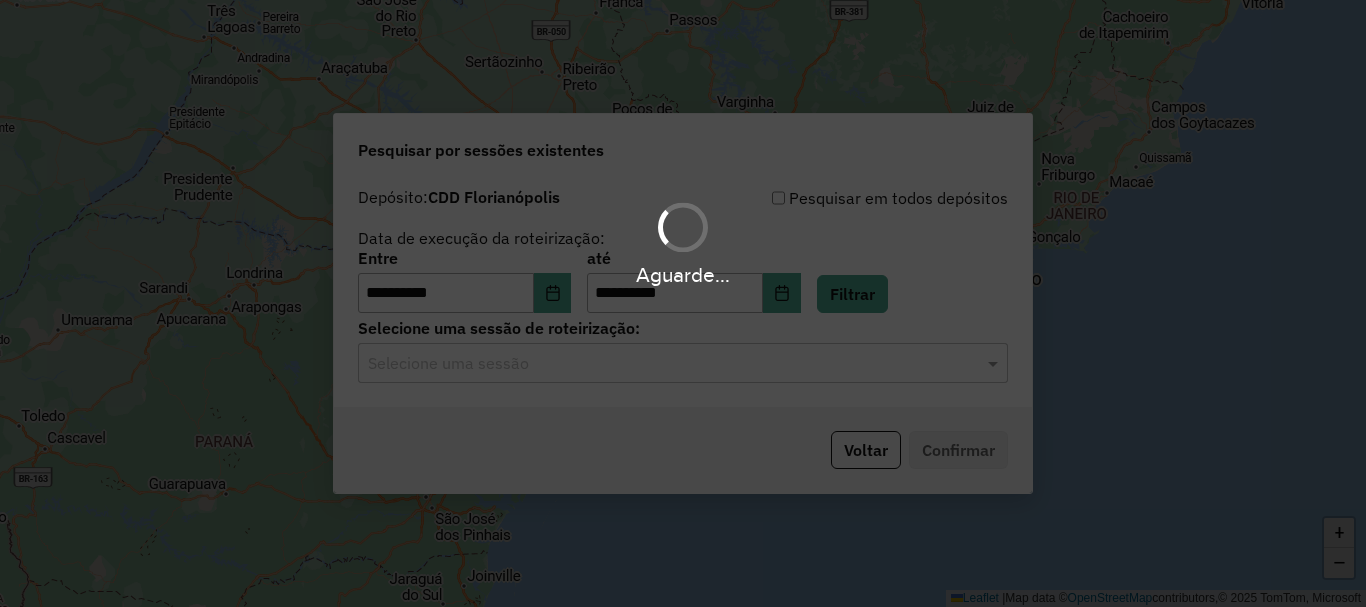 click on "Aguarde..." at bounding box center (683, 303) 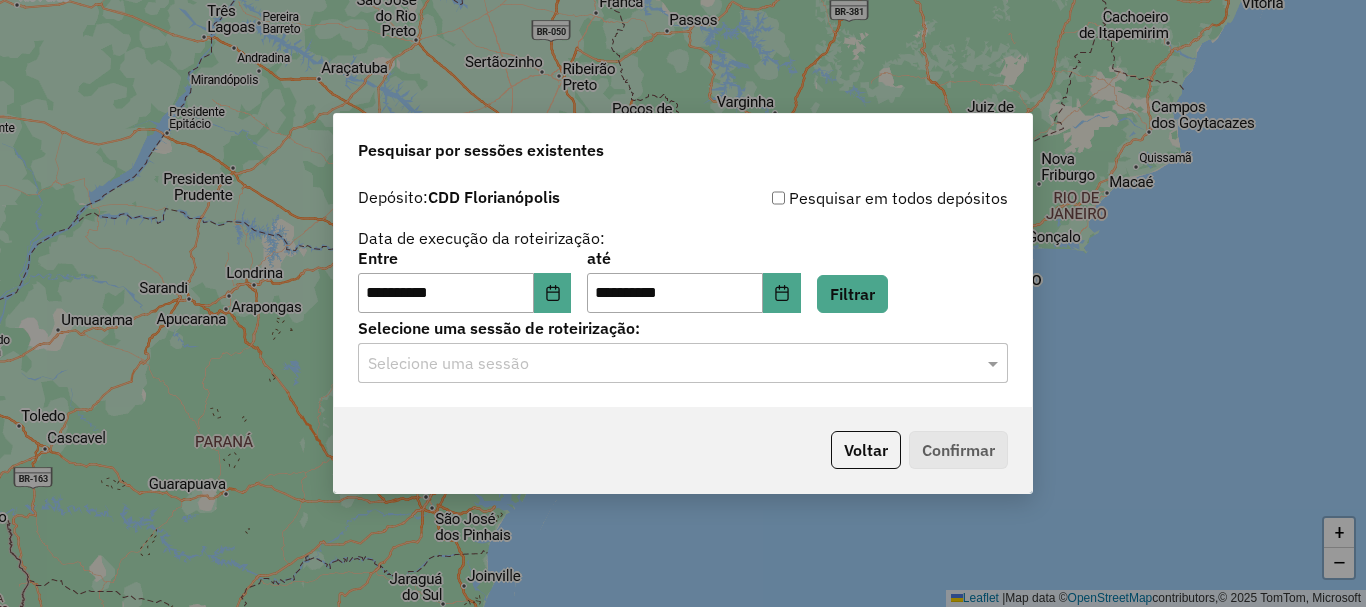 click on "Selecione uma sessão" 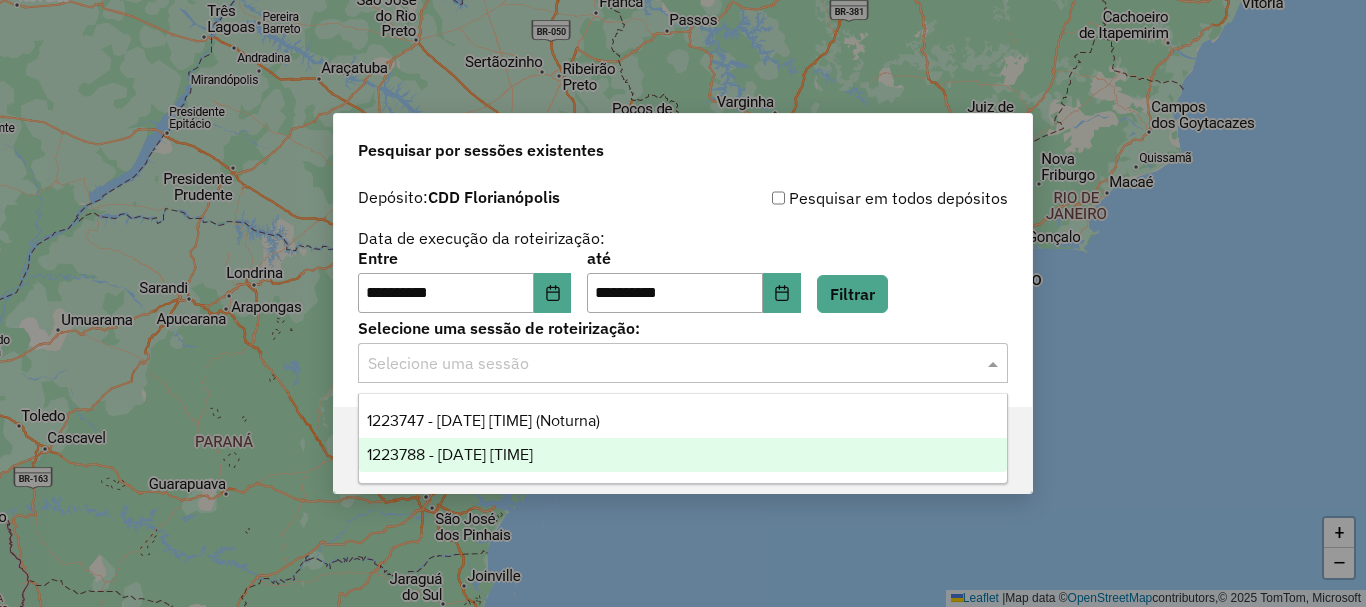click on "1223788 - [DATE] [TIME]" at bounding box center [450, 454] 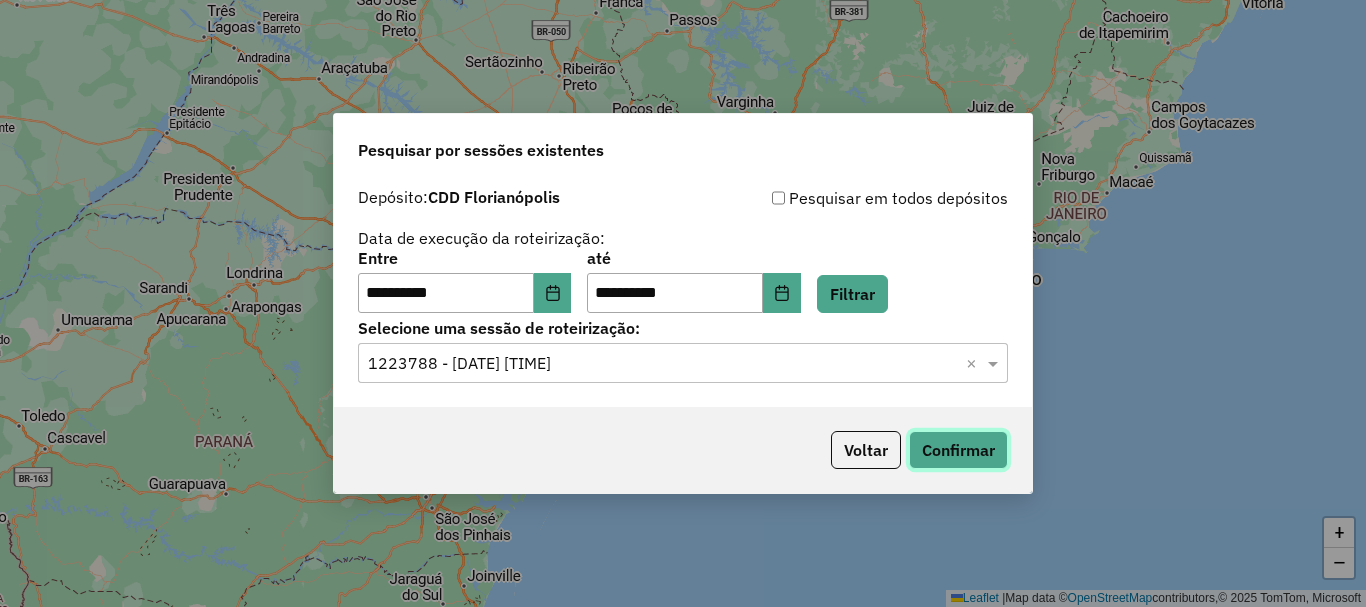 click on "Confirmar" 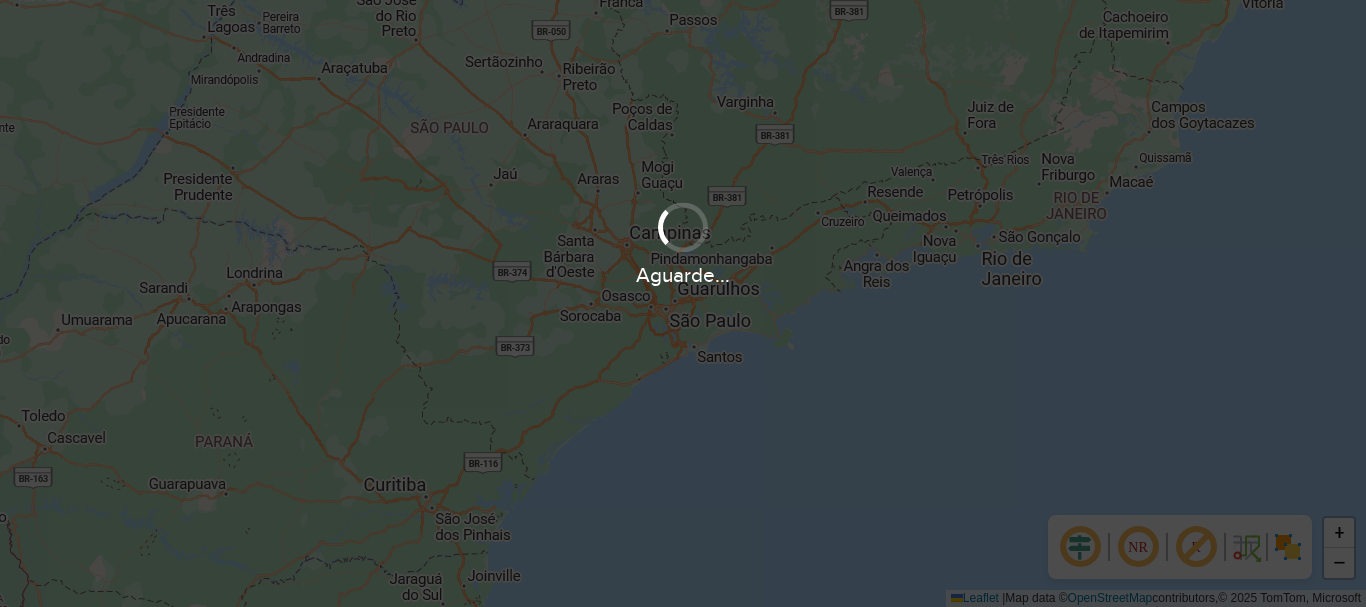 scroll, scrollTop: 0, scrollLeft: 0, axis: both 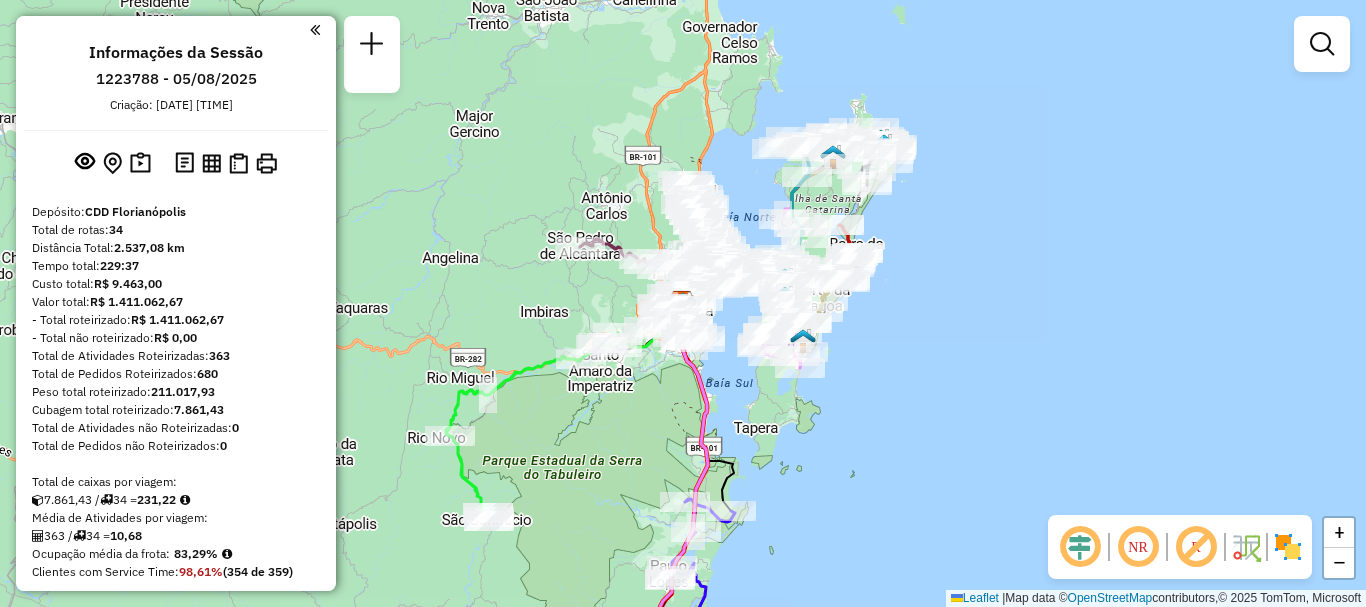 click on "Janela de atendimento Grade de atendimento Capacidade Transportadoras Veículos Cliente Pedidos  Rotas Selecione os dias de semana para filtrar as janelas de atendimento  Seg   Ter   Qua   Qui   Sex   Sáb   Dom  Informe o período da janela de atendimento: De: Até:  Filtrar exatamente a janela do cliente  Considerar janela de atendimento padrão  Selecione os dias de semana para filtrar as grades de atendimento  Seg   Ter   Qua   Qui   Sex   Sáb   Dom   Considerar clientes sem dia de atendimento cadastrado  Clientes fora do dia de atendimento selecionado Filtrar as atividades entre os valores definidos abaixo:  Peso mínimo:   Peso máximo:   Cubagem mínima:   Cubagem máxima:   De:   Até:  Filtrar as atividades entre o tempo de atendimento definido abaixo:  De:   Até:   Considerar capacidade total dos clientes não roteirizados Transportadora: Selecione um ou mais itens Tipo de veículo: Selecione um ou mais itens Veículo: Selecione um ou mais itens Motorista: Selecione um ou mais itens Nome: Rótulo:" 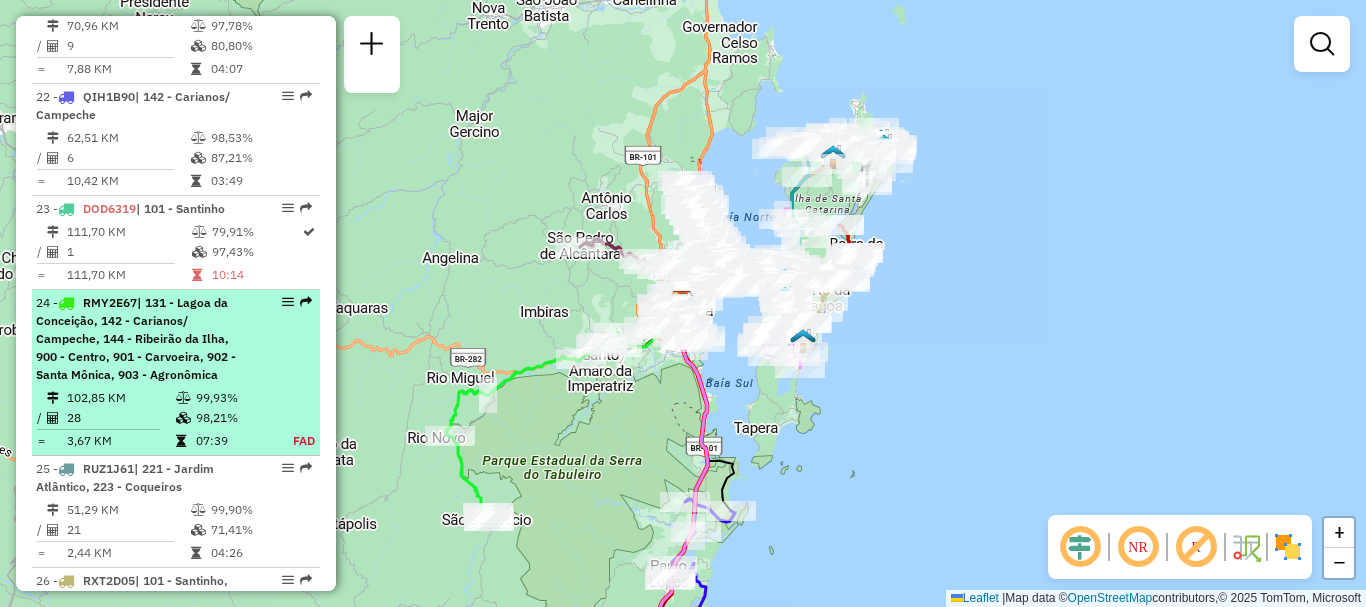 select on "**********" 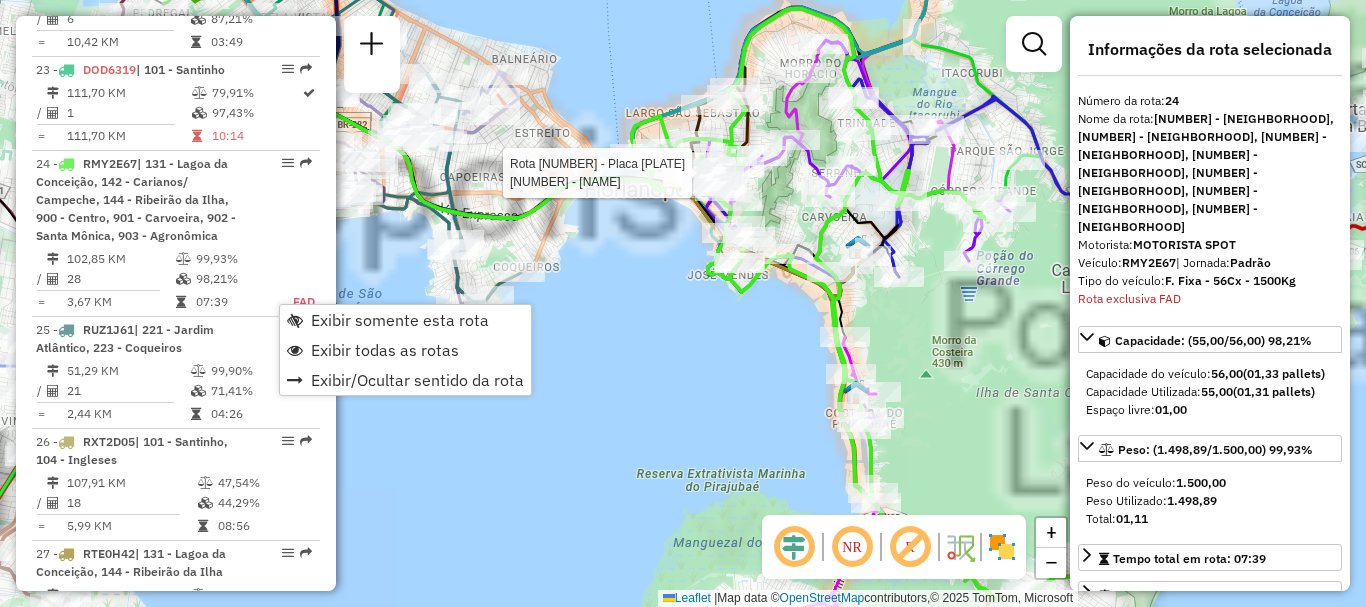 scroll, scrollTop: 3317, scrollLeft: 0, axis: vertical 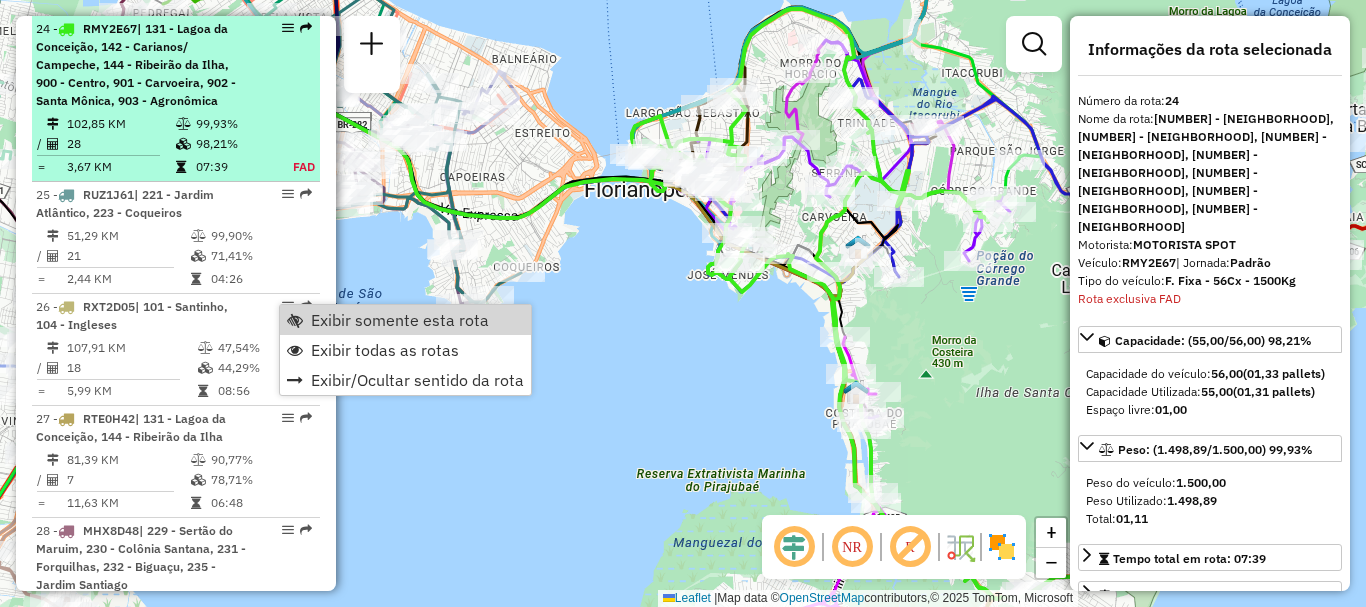 click at bounding box center [288, 28] 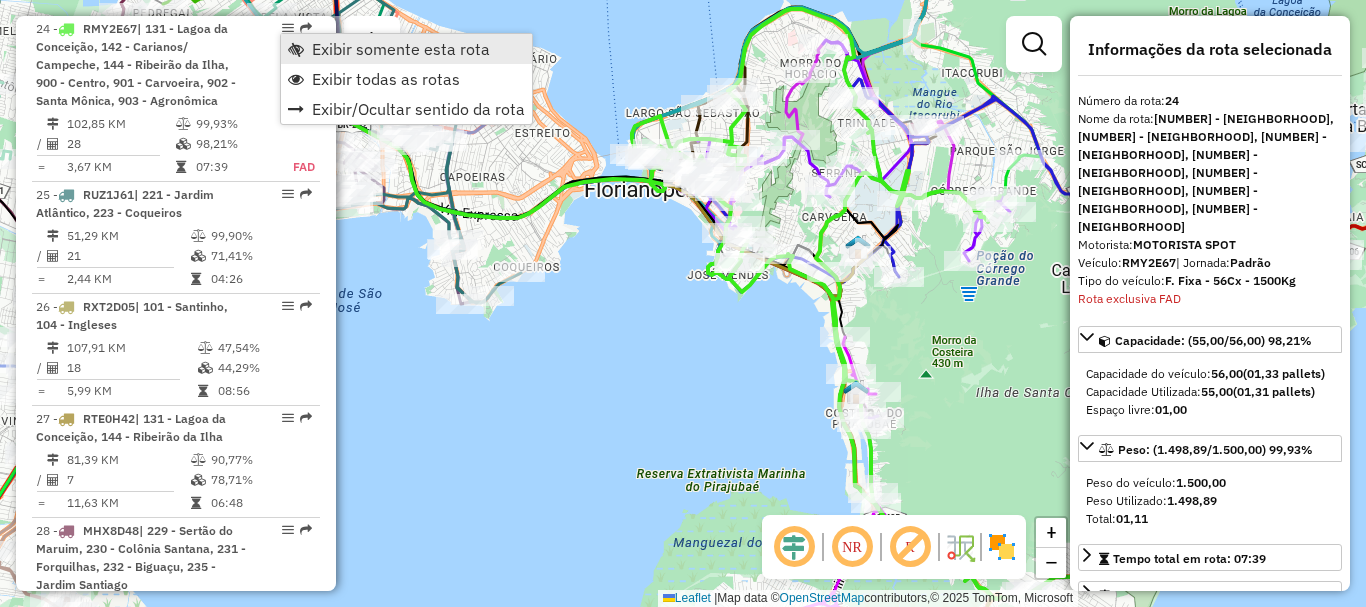 click on "Exibir somente esta rota" at bounding box center (401, 49) 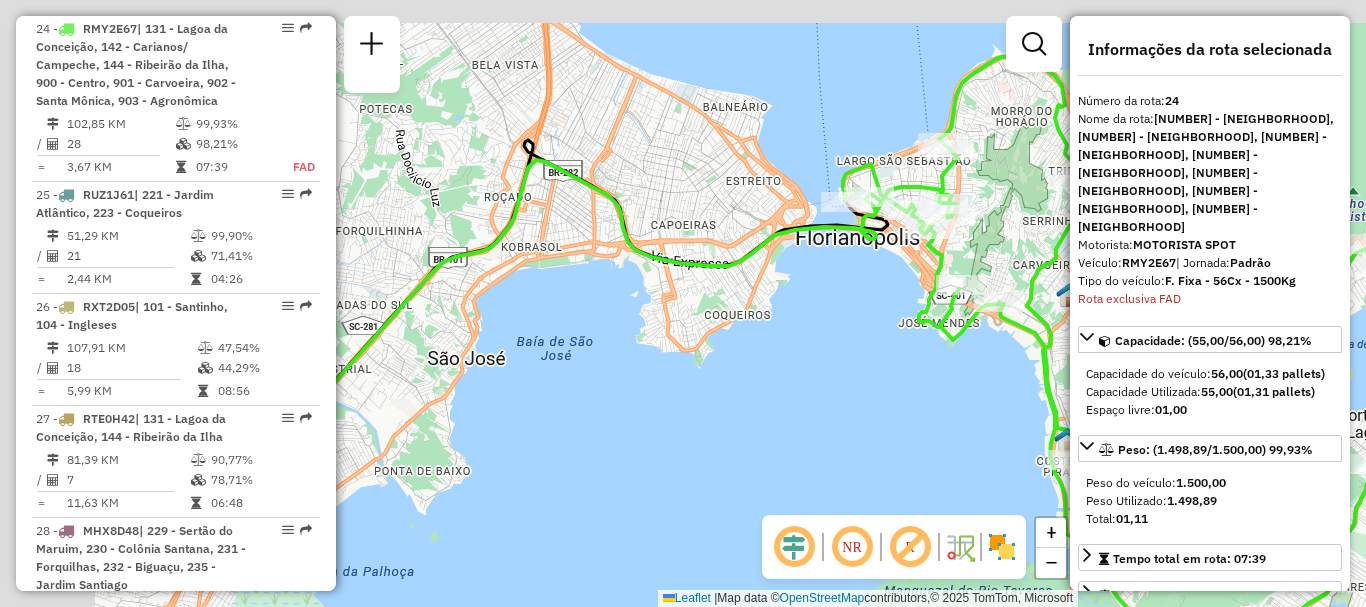 drag, startPoint x: 622, startPoint y: 300, endPoint x: 833, endPoint y: 348, distance: 216.39085 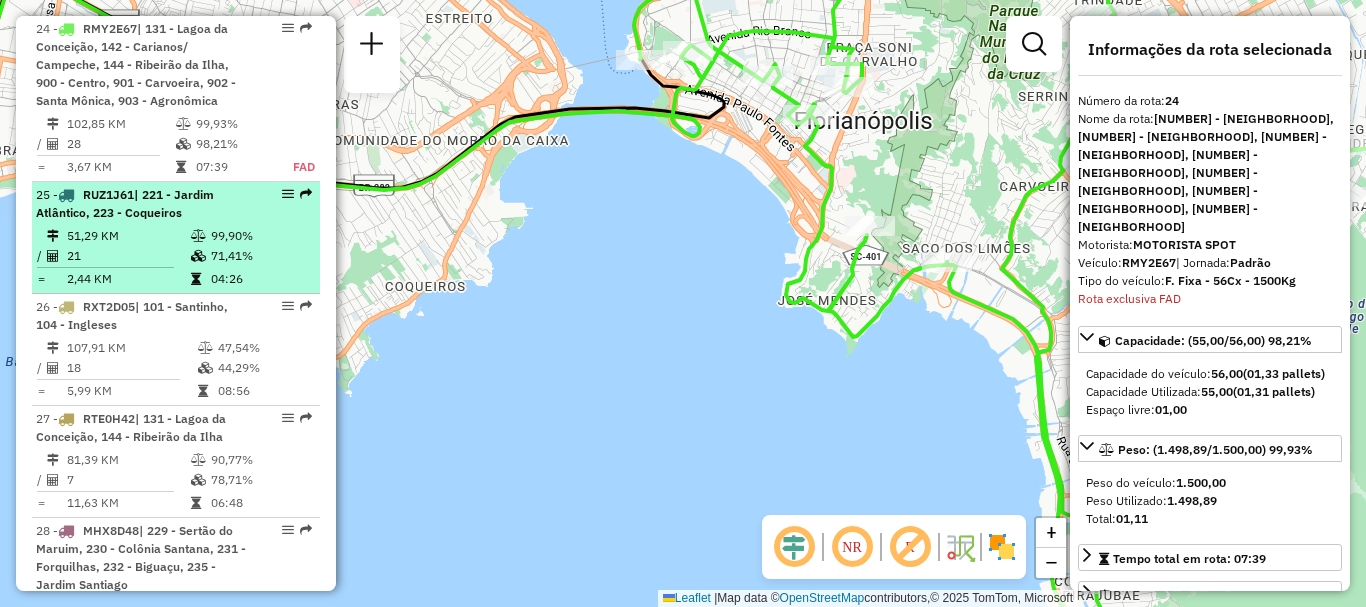 click at bounding box center [288, 194] 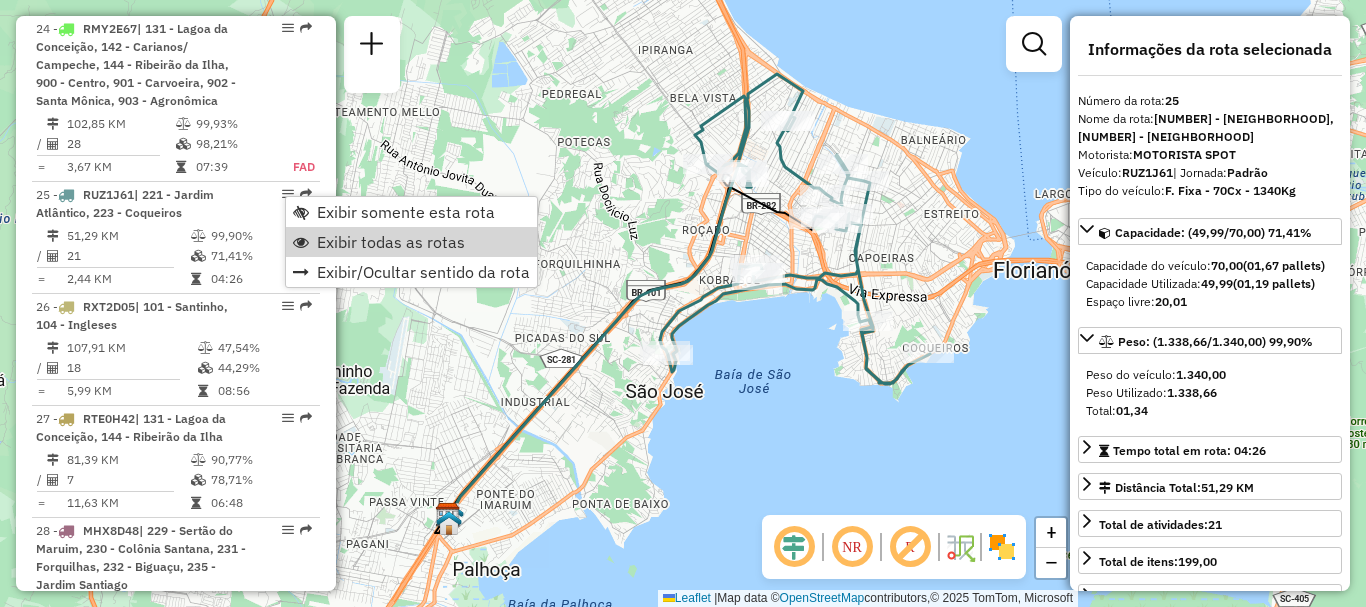 click on "Janela de atendimento Grade de atendimento Capacidade Transportadoras Veículos Cliente Pedidos  Rotas Selecione os dias de semana para filtrar as janelas de atendimento  Seg   Ter   Qua   Qui   Sex   Sáb   Dom  Informe o período da janela de atendimento: De: Até:  Filtrar exatamente a janela do cliente  Considerar janela de atendimento padrão  Selecione os dias de semana para filtrar as grades de atendimento  Seg   Ter   Qua   Qui   Sex   Sáb   Dom   Considerar clientes sem dia de atendimento cadastrado  Clientes fora do dia de atendimento selecionado Filtrar as atividades entre os valores definidos abaixo:  Peso mínimo:   Peso máximo:   Cubagem mínima:   Cubagem máxima:   De:   Até:  Filtrar as atividades entre o tempo de atendimento definido abaixo:  De:   Até:   Considerar capacidade total dos clientes não roteirizados Transportadora: Selecione um ou mais itens Tipo de veículo: Selecione um ou mais itens Veículo: Selecione um ou mais itens Motorista: Selecione um ou mais itens Nome: Rótulo:" 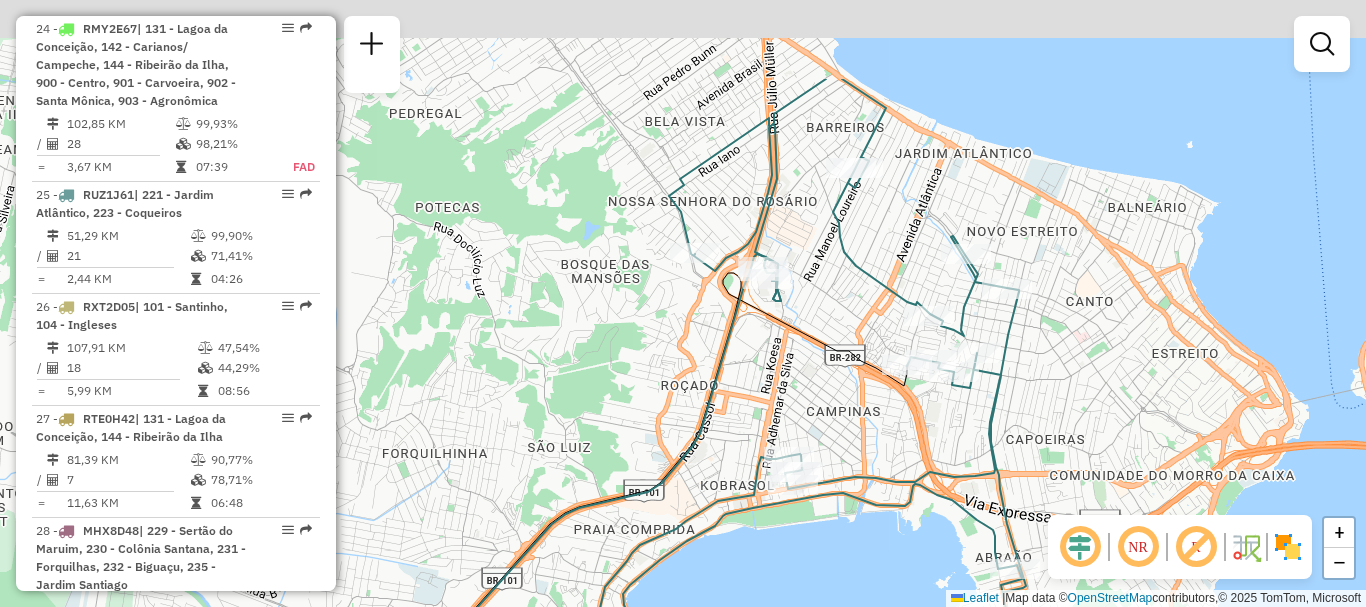 drag, startPoint x: 722, startPoint y: 170, endPoint x: 759, endPoint y: 305, distance: 139.97858 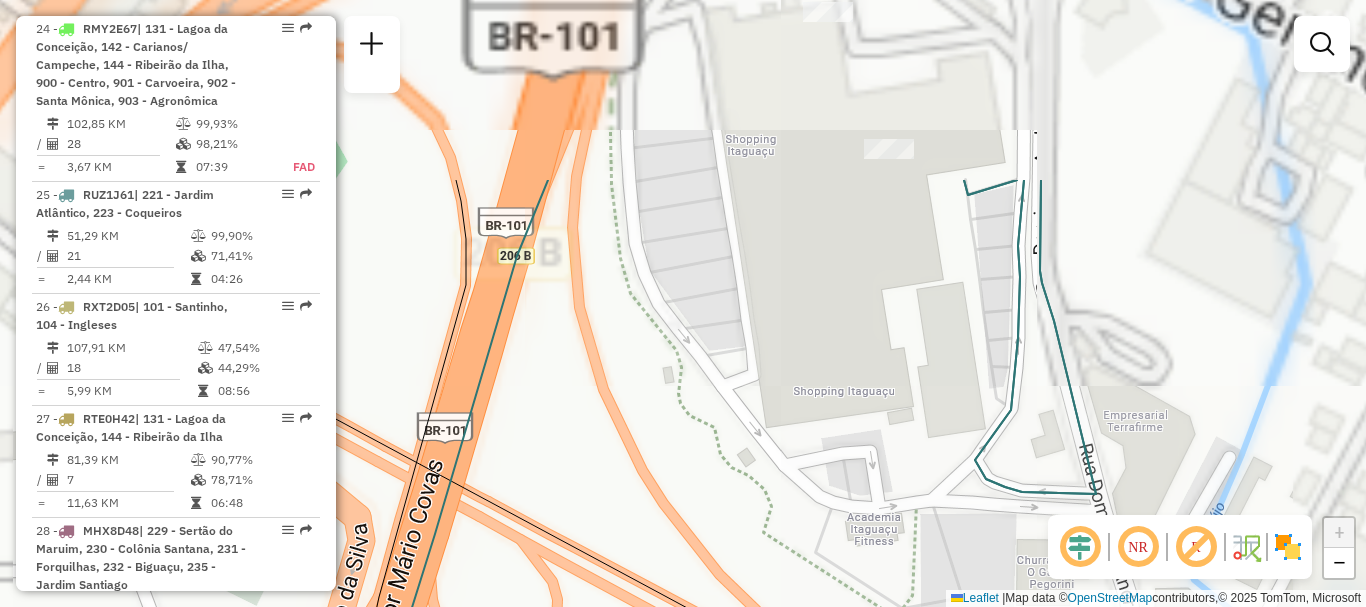 drag, startPoint x: 792, startPoint y: 216, endPoint x: 760, endPoint y: 646, distance: 431.18906 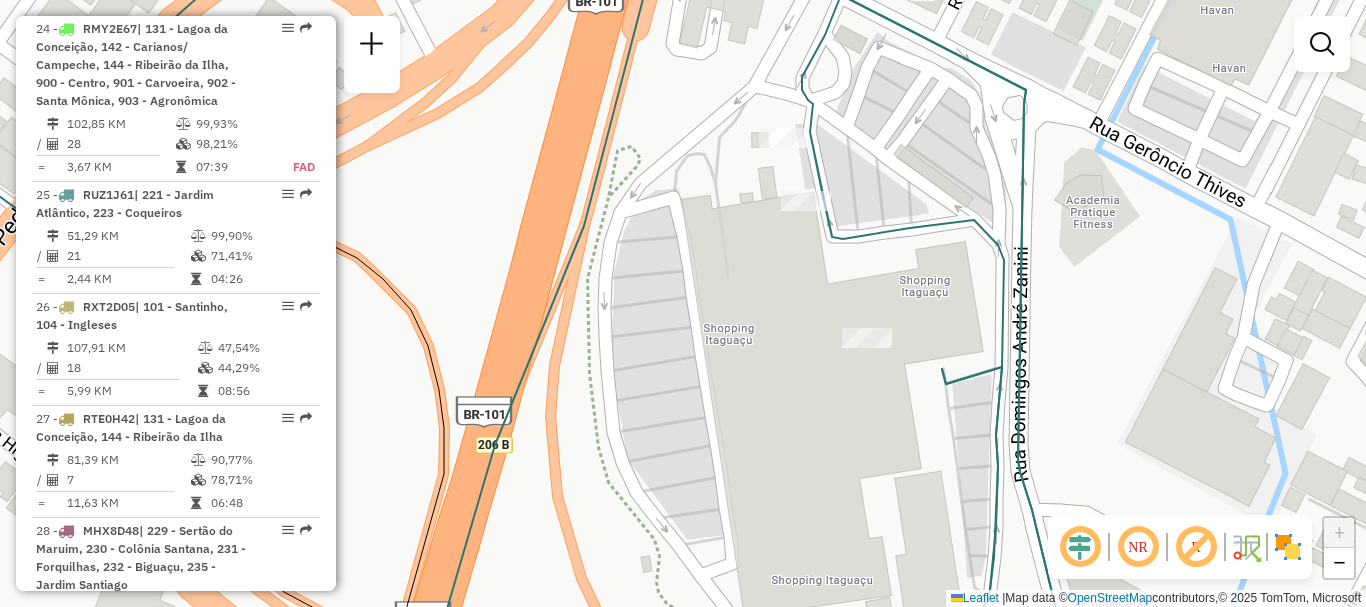 select on "**********" 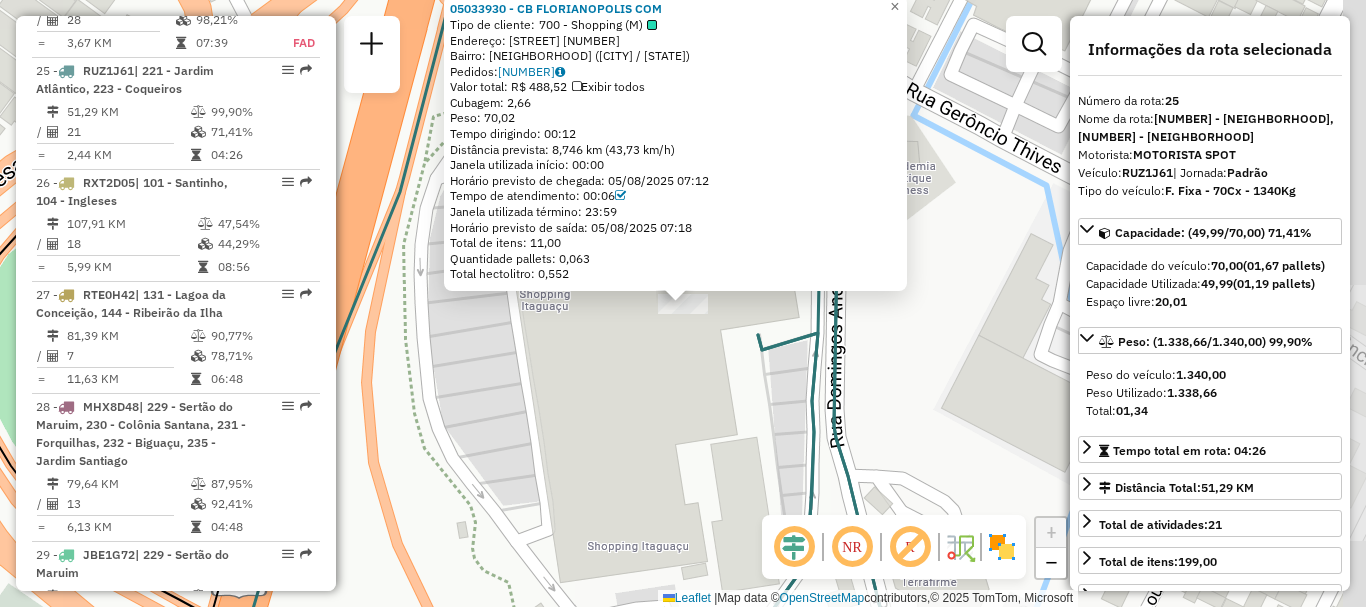 scroll, scrollTop: 3483, scrollLeft: 0, axis: vertical 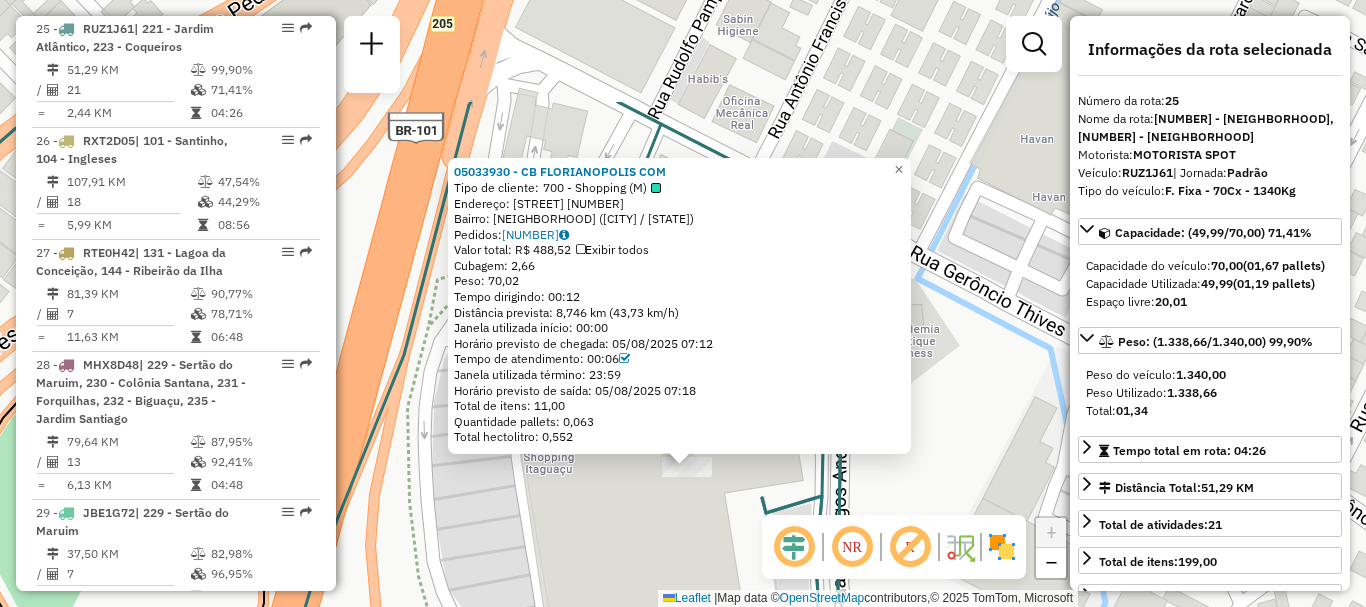 drag, startPoint x: 640, startPoint y: 363, endPoint x: 644, endPoint y: 528, distance: 165.04848 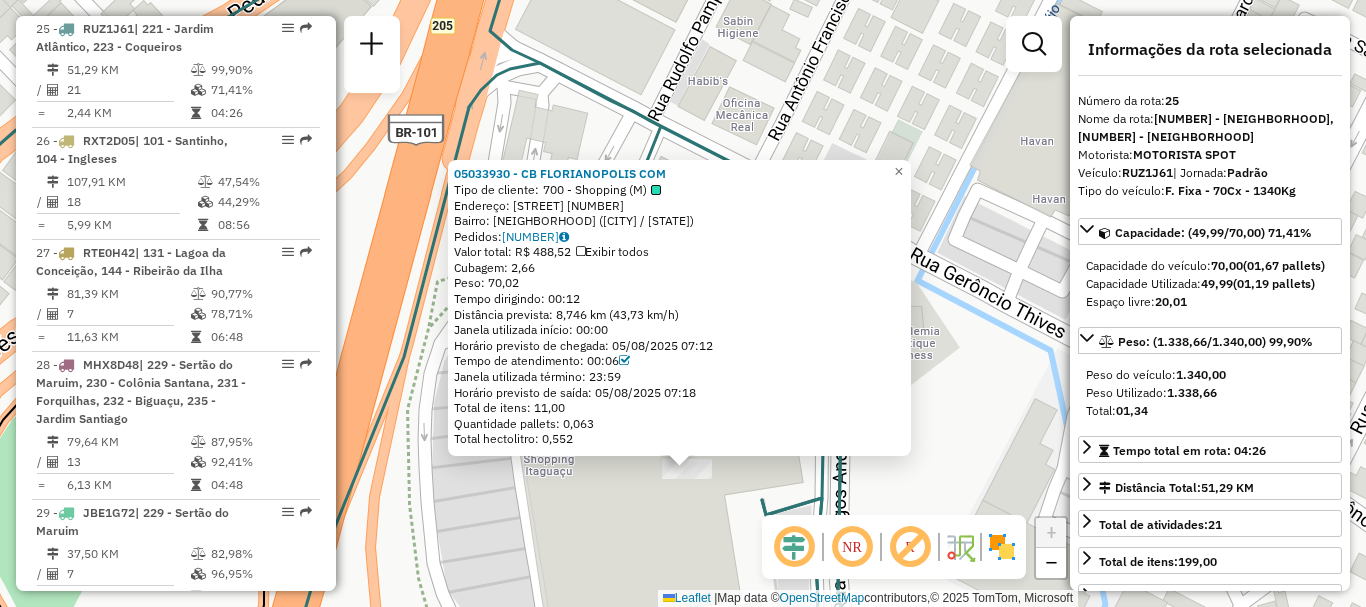 click on "[NUMBER] - [COMPANY_NAME]  Tipo de cliente:   [NUMBER] - [COMPANY_TYPE]   Endereço: [STREET] [NUMBER]   Bairro: [NEIGHBORHOOD] ([CITY] / [STATE])   Pedidos:  [NUMBER]   Valor total: R$ [PRICE]   Exibir todos   Cubagem: [NUMBER]  Peso: [NUMBER]  Tempo dirigindo: [TIME]   Distância prevista: [NUMBER] km ([NUMBER] km/h)   Janela utilizada início: [TIME]   Horário previsto de chegada: [DATE] [TIME]   Tempo de atendimento: [TIME]   Janela utilizada término: [TIME]   Horário previsto de saída: [DATE] [TIME]   Total de itens: [NUMBER]   Quantidade pallets: [NUMBER]   Total hectolitro: [NUMBER]  × Janela de atendimento Grade de atendimento Capacidade Transportadoras Veículos Cliente Pedidos  Rotas Selecione os dias de semana para filtrar as janelas de atendimento  Seg   Ter   Qua   Qui   Sex   Sáb   Dom  Informe o período da janela de atendimento: De: Até:  Filtrar exatamente a janela do cliente  Considerar janela de atendimento padrão  Selecione os dias de semana para filtrar as grades de atendimento  Seg   Ter" 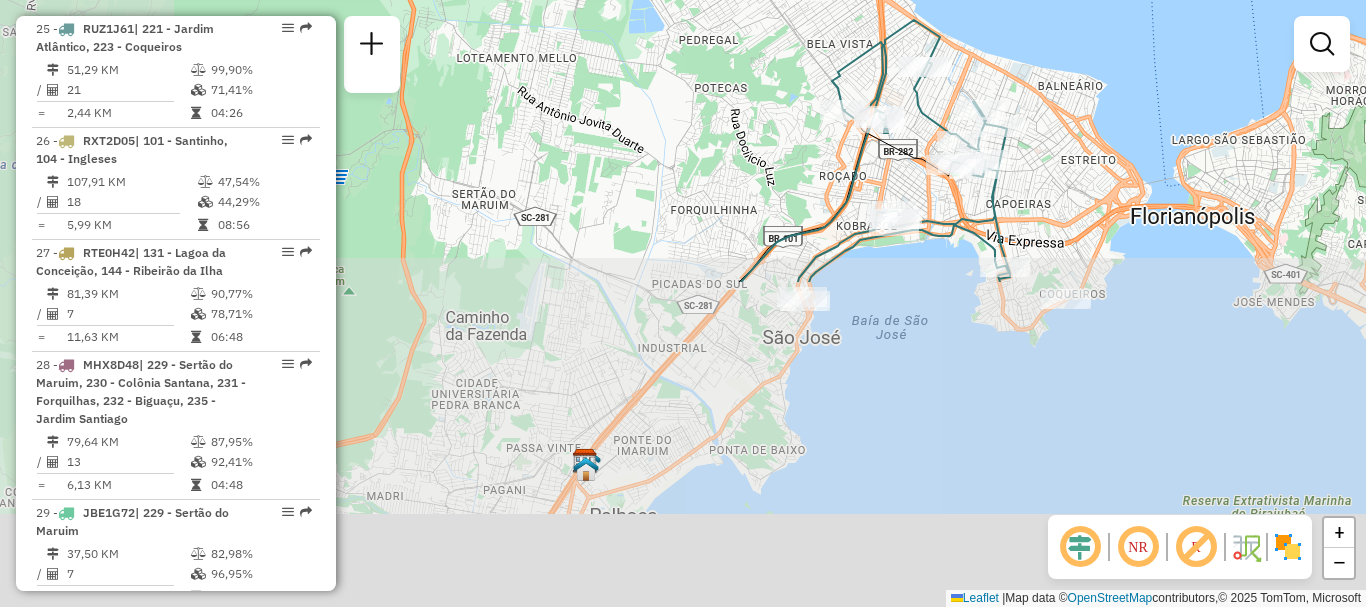 drag, startPoint x: 706, startPoint y: 549, endPoint x: 949, endPoint y: 93, distance: 516.70593 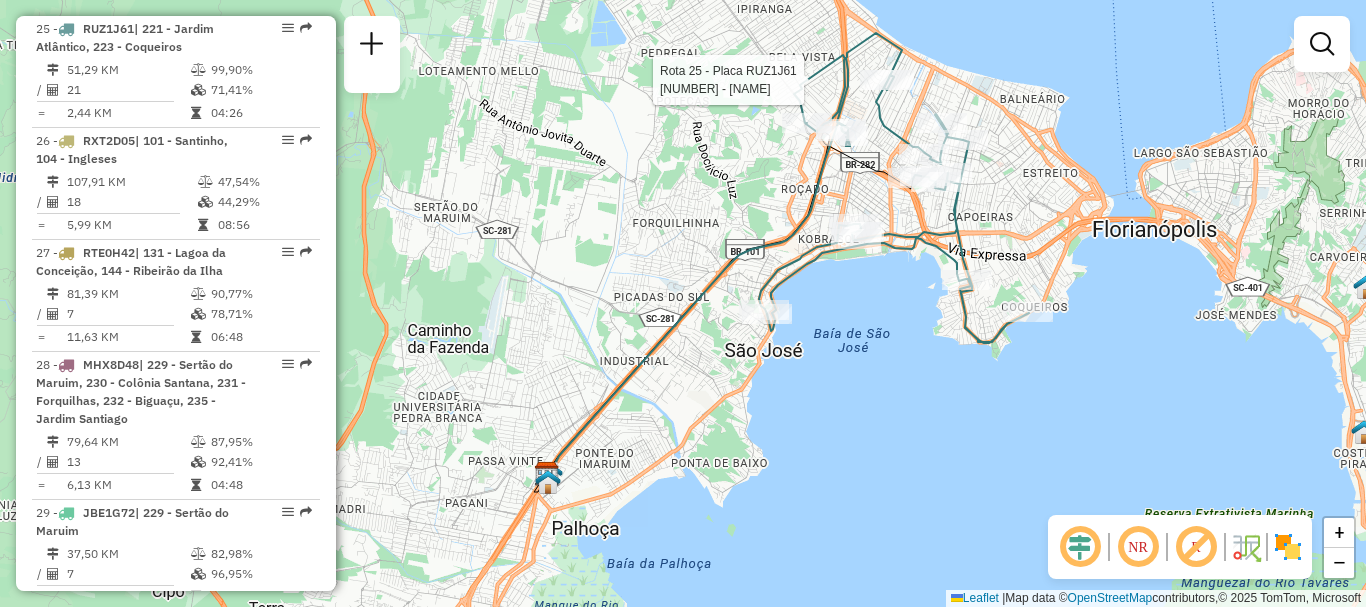drag, startPoint x: 803, startPoint y: 274, endPoint x: 641, endPoint y: 406, distance: 208.9689 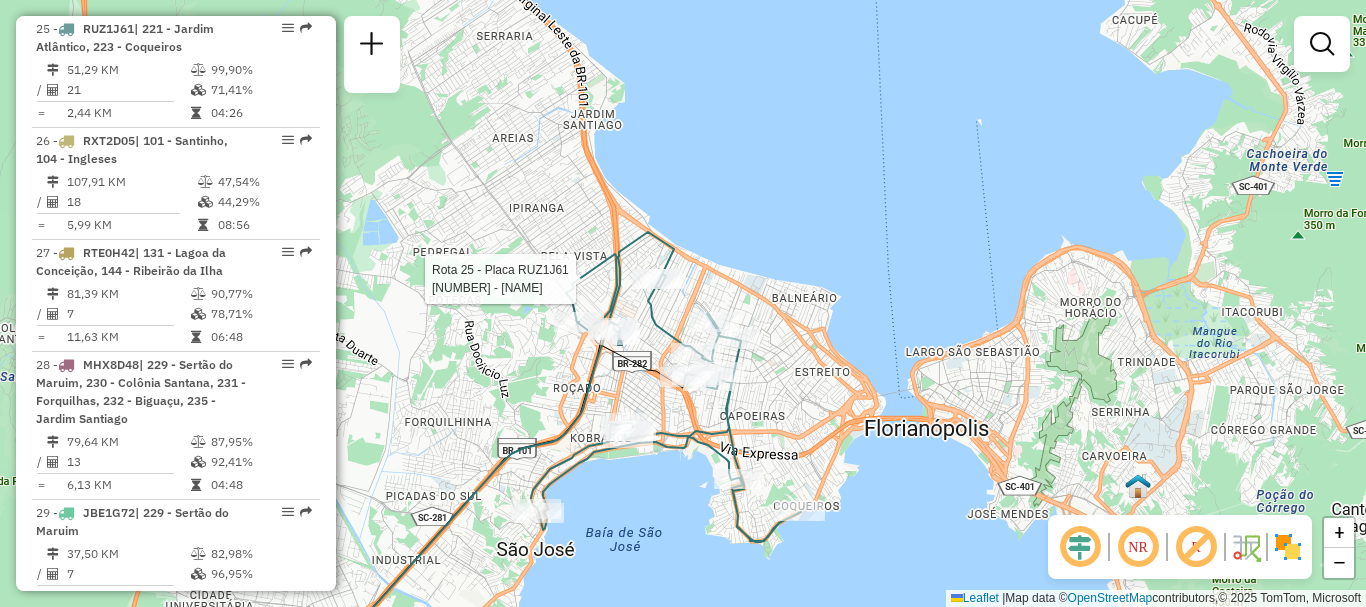 drag, startPoint x: 745, startPoint y: 283, endPoint x: 565, endPoint y: 454, distance: 248.27606 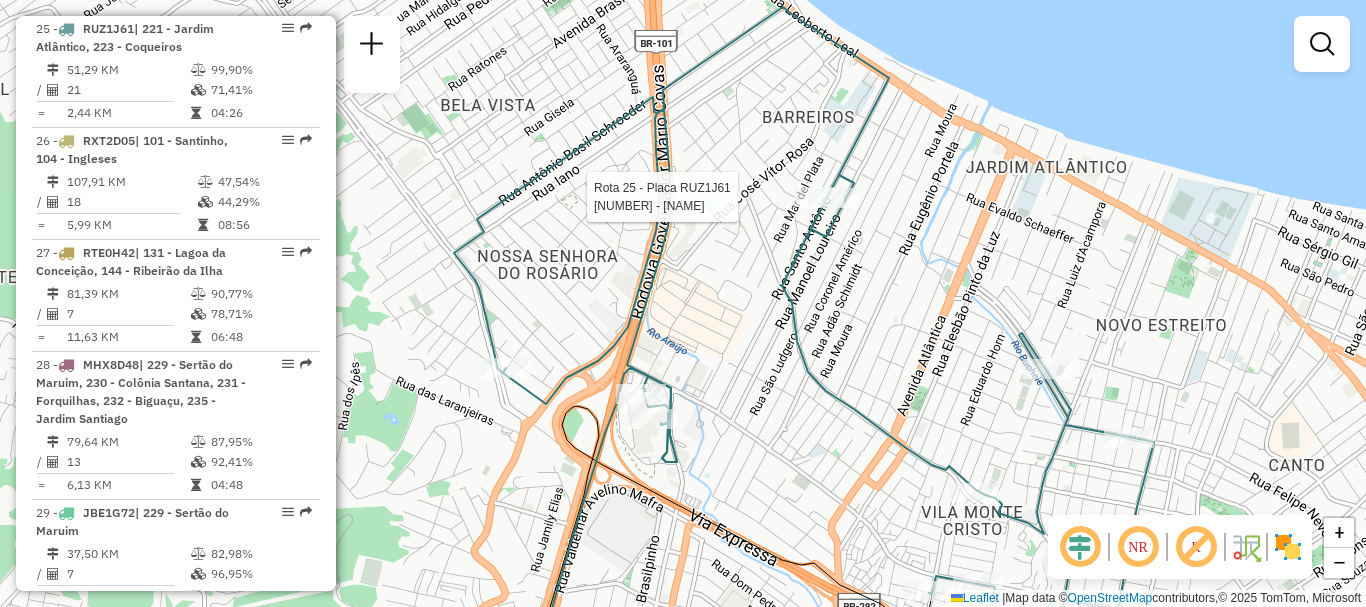 drag, startPoint x: 648, startPoint y: 335, endPoint x: 717, endPoint y: 336, distance: 69.00725 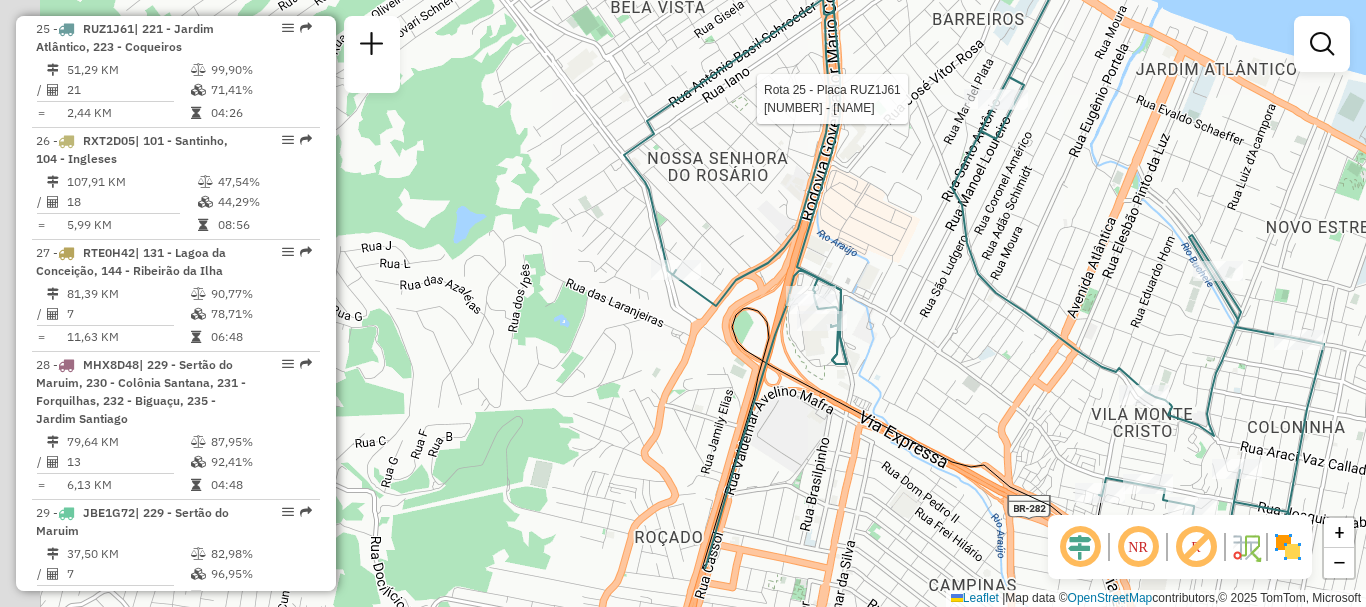 drag, startPoint x: 671, startPoint y: 373, endPoint x: 743, endPoint y: 298, distance: 103.96634 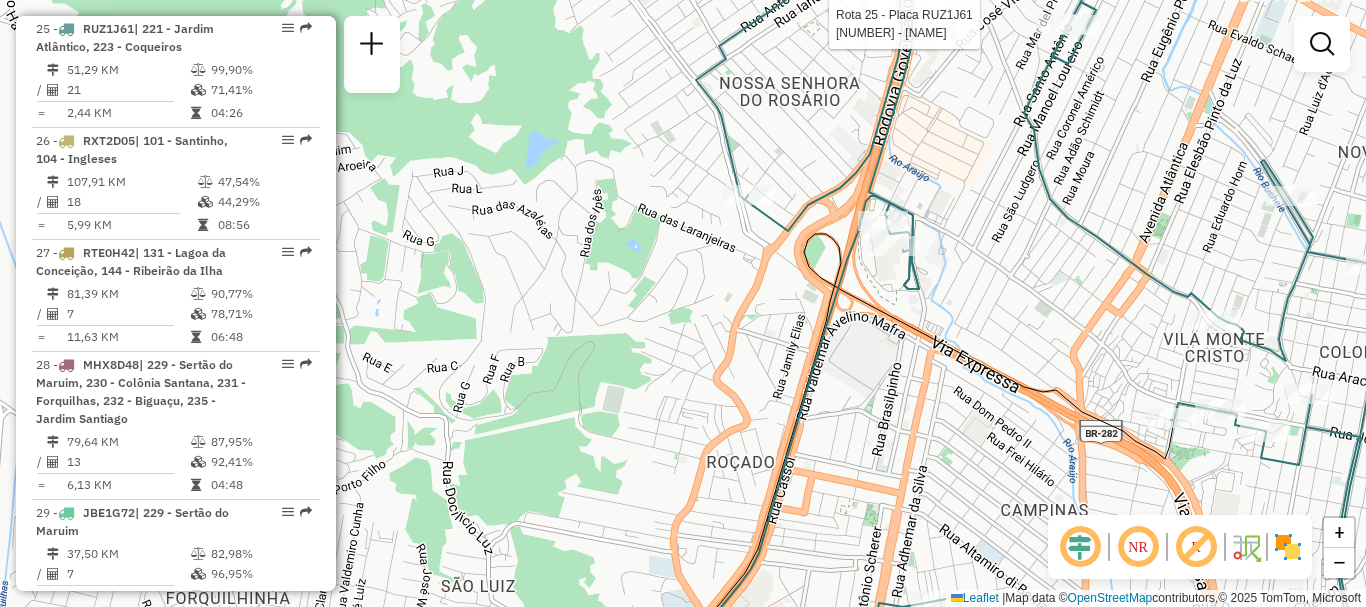 drag, startPoint x: 846, startPoint y: 260, endPoint x: 691, endPoint y: 424, distance: 225.65681 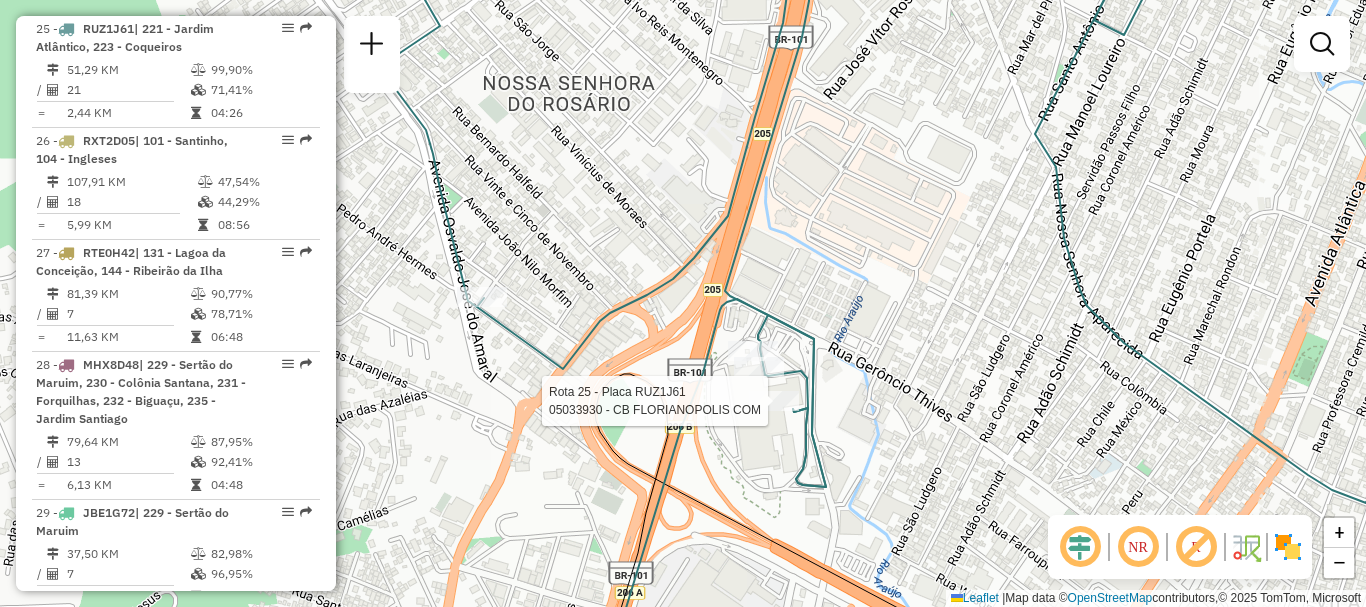 select on "**********" 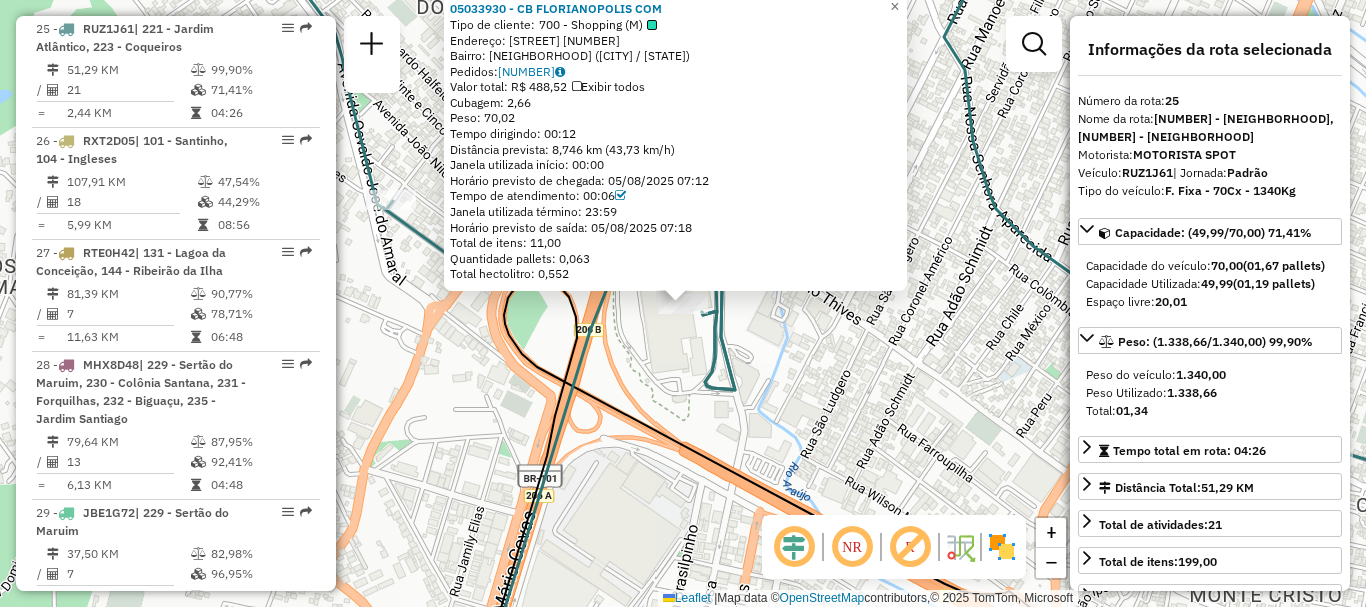 click on "[NUMBER] - [COMPANY_NAME]  Tipo de cliente:   [NUMBER] - [COMPANY_TYPE]   Endereço: [STREET] [NUMBER]   Bairro: [NEIGHBORHOOD] ([CITY] / [STATE])   Pedidos:  [NUMBER]   Valor total: R$ [PRICE]   Exibir todos   Cubagem: [NUMBER]  Peso: [NUMBER]  Tempo dirigindo: [TIME]   Distância prevista: [NUMBER] km ([NUMBER] km/h)   Janela utilizada início: [TIME]   Horário previsto de chegada: [DATE] [TIME]   Tempo de atendimento: [TIME]   Janela utilizada término: [TIME]   Horário previsto de saída: [DATE] [TIME]   Total de itens: [NUMBER]   Quantidade pallets: [NUMBER]   Total hectolitro: [NUMBER]  × Janela de atendimento Grade de atendimento Capacidade Transportadoras Veículos Cliente Pedidos  Rotas Selecione os dias de semana para filtrar as janelas de atendimento  Seg   Ter   Qua   Qui   Sex   Sáb   Dom  Informe o período da janela de atendimento: De: Até:  Filtrar exatamente a janela do cliente  Considerar janela de atendimento padrão  Selecione os dias de semana para filtrar as grades de atendimento  Seg   Ter" 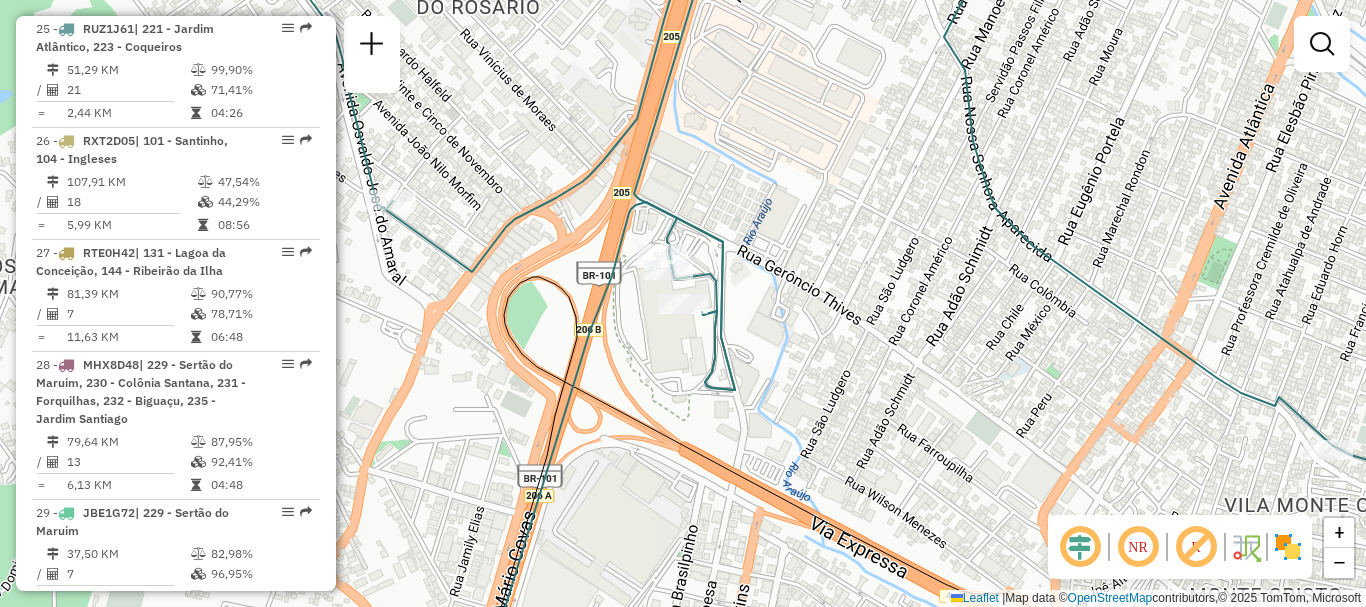 click on "Janela de atendimento Grade de atendimento Capacidade Transportadoras Veículos Cliente Pedidos  Rotas Selecione os dias de semana para filtrar as janelas de atendimento  Seg   Ter   Qua   Qui   Sex   Sáb   Dom  Informe o período da janela de atendimento: De: Até:  Filtrar exatamente a janela do cliente  Considerar janela de atendimento padrão  Selecione os dias de semana para filtrar as grades de atendimento  Seg   Ter   Qua   Qui   Sex   Sáb   Dom   Considerar clientes sem dia de atendimento cadastrado  Clientes fora do dia de atendimento selecionado Filtrar as atividades entre os valores definidos abaixo:  Peso mínimo:   Peso máximo:   Cubagem mínima:   Cubagem máxima:   De:   Até:  Filtrar as atividades entre o tempo de atendimento definido abaixo:  De:   Até:   Considerar capacidade total dos clientes não roteirizados Transportadora: Selecione um ou mais itens Tipo de veículo: Selecione um ou mais itens Veículo: Selecione um ou mais itens Motorista: Selecione um ou mais itens Nome: Rótulo:" 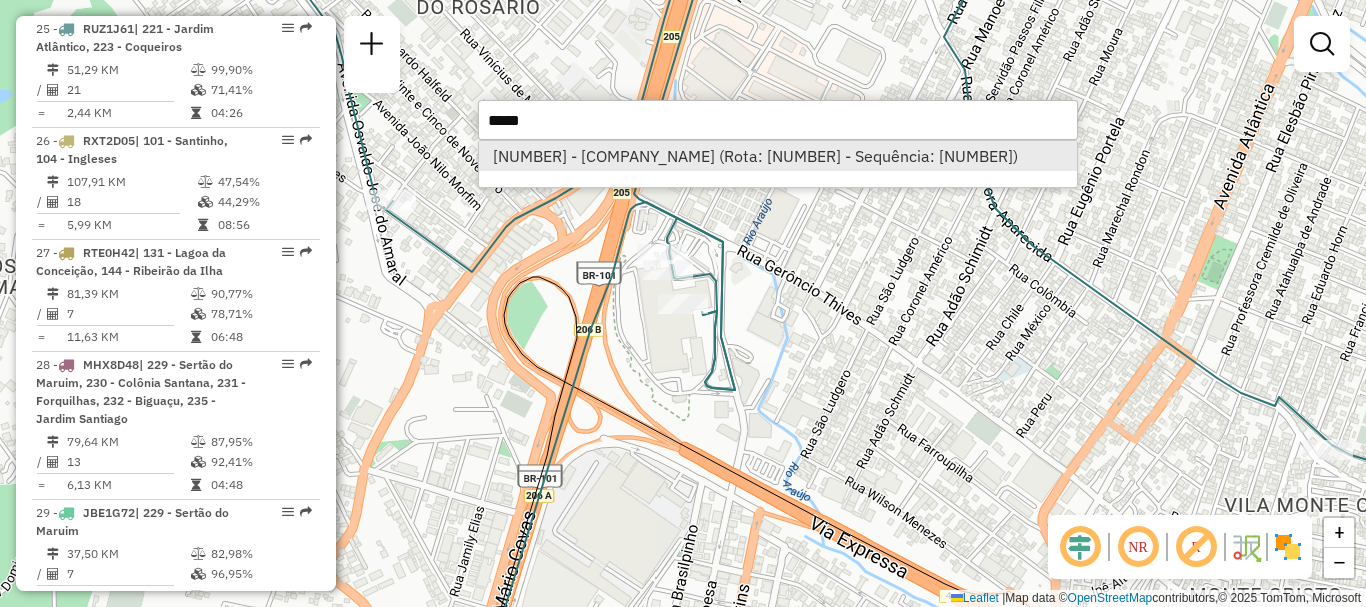 type on "*****" 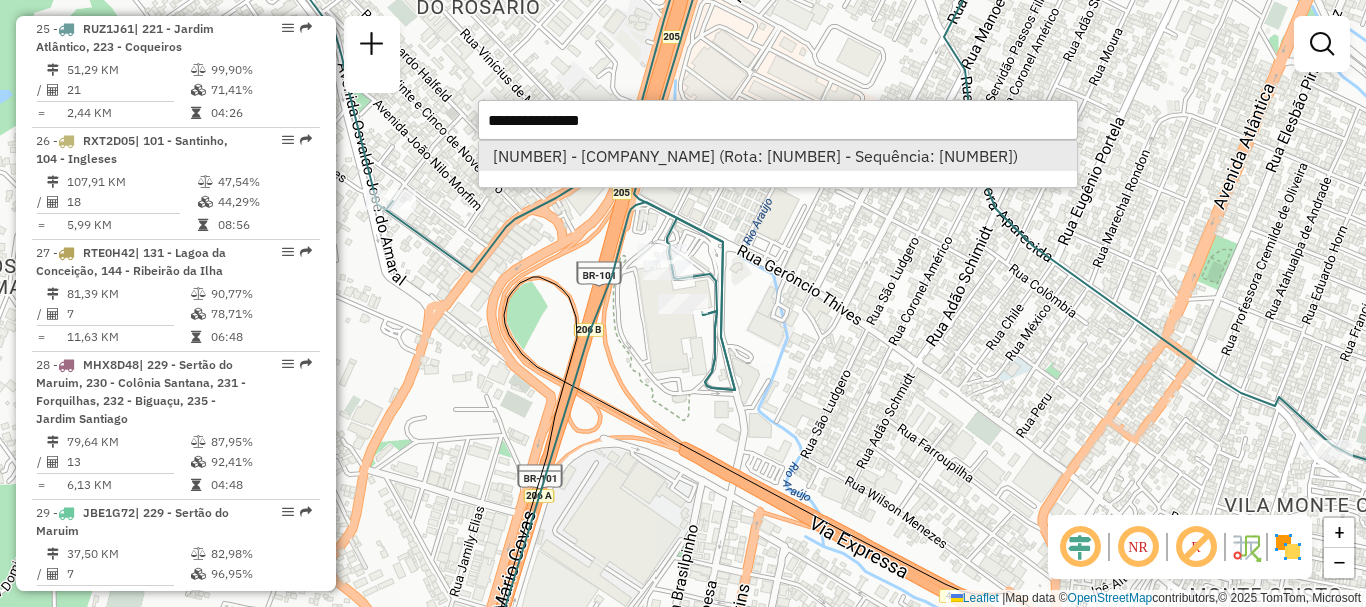 select on "**********" 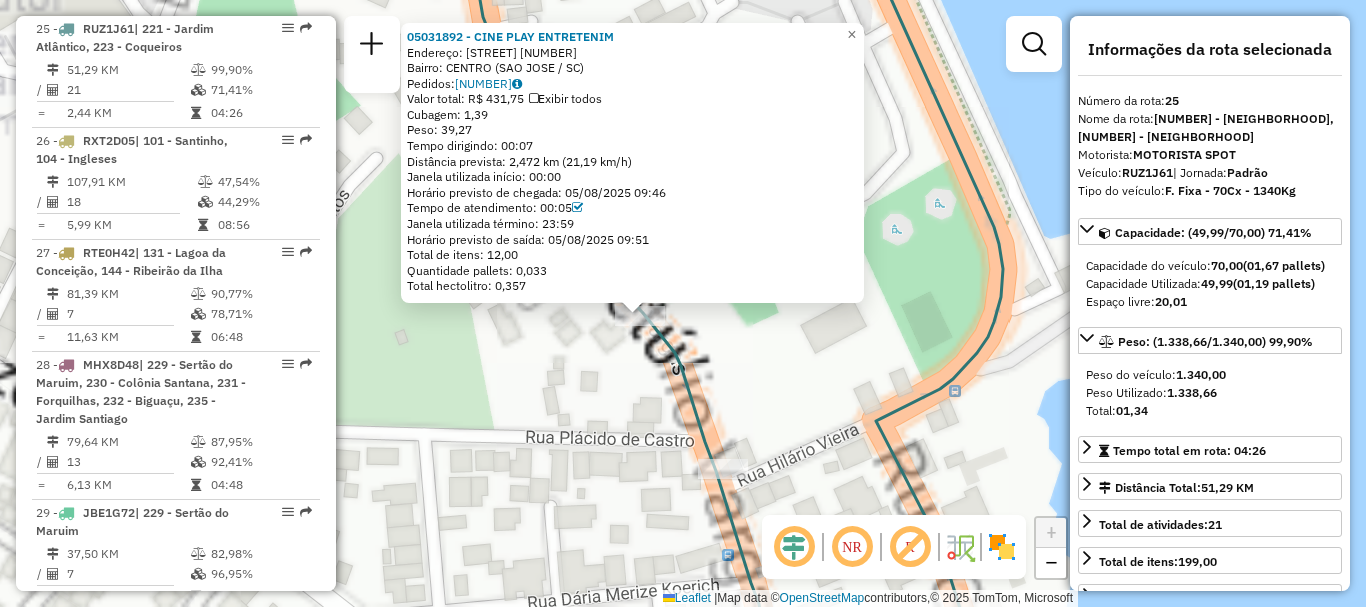 click on "[NUMBER] - [COMPANY_NAME]  Endereço: [STREET] [NUMBER]   Bairro: [NEIGHBORHOOD] ([CITY] / [STATE])   Pedidos:  [NUMBER]   Valor total: R$ [PRICE]   Exibir todos   Cubagem: [NUMBER]  Peso: [NUMBER]  Tempo dirigindo: [TIME]   Distância prevista: [NUMBER] km ([NUMBER] km/h)   Janela utilizada início: [TIME]   Horário previsto de chegada: [DATE] [TIME]   Tempo de atendimento: [TIME]   Janela utilizada término: [TIME]   Horário previsto de saída: [DATE] [TIME]   Total de itens: [NUMBER]   Quantidade pallets: [NUMBER]   Total hectolitro: [NUMBER]  × Janela de atendimento Grade de atendimento Capacidade Transportadoras Veículos Cliente Pedidos  Rotas Selecione os dias de semana para filtrar as janelas de atendimento  Seg   Ter   Qua   Qui   Sex   Sáb   Dom  Informe o período da janela de atendimento: De: Até:  Filtrar exatamente a janela do cliente  Considerar janela de atendimento padrão  Selecione os dias de semana para filtrar as grades de atendimento  Seg   Ter   Qua   Qui   Sex   Sáb   Dom   De:   De:" 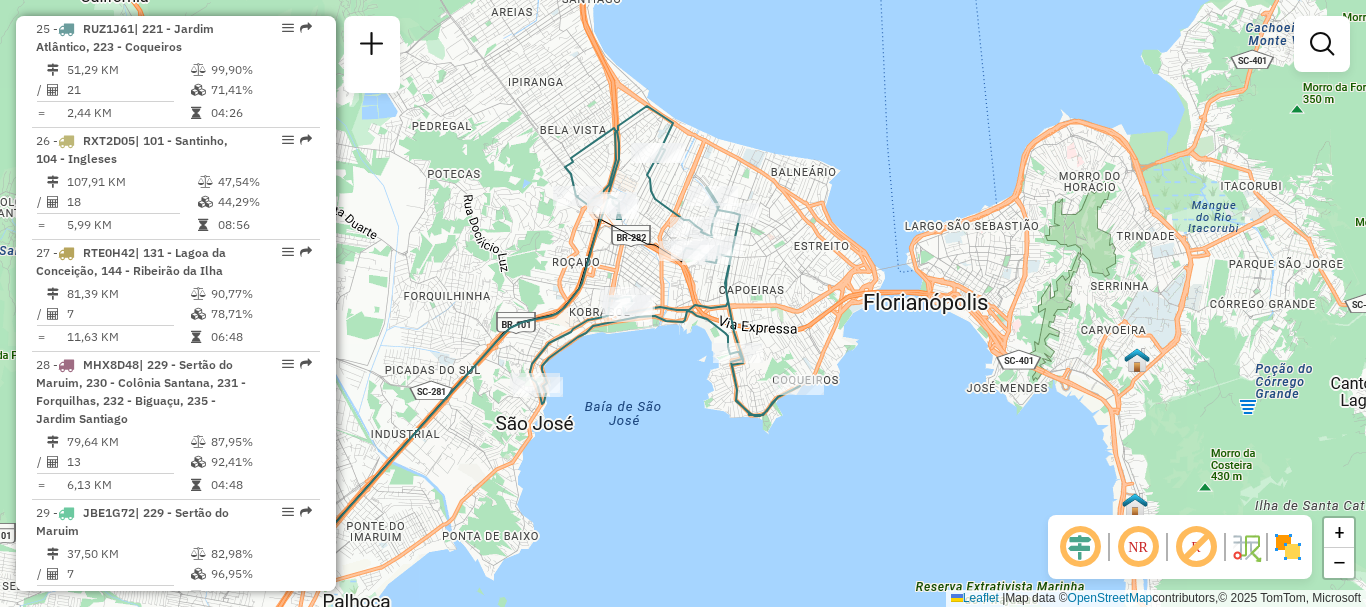 drag, startPoint x: 939, startPoint y: 290, endPoint x: 801, endPoint y: 335, distance: 145.15164 